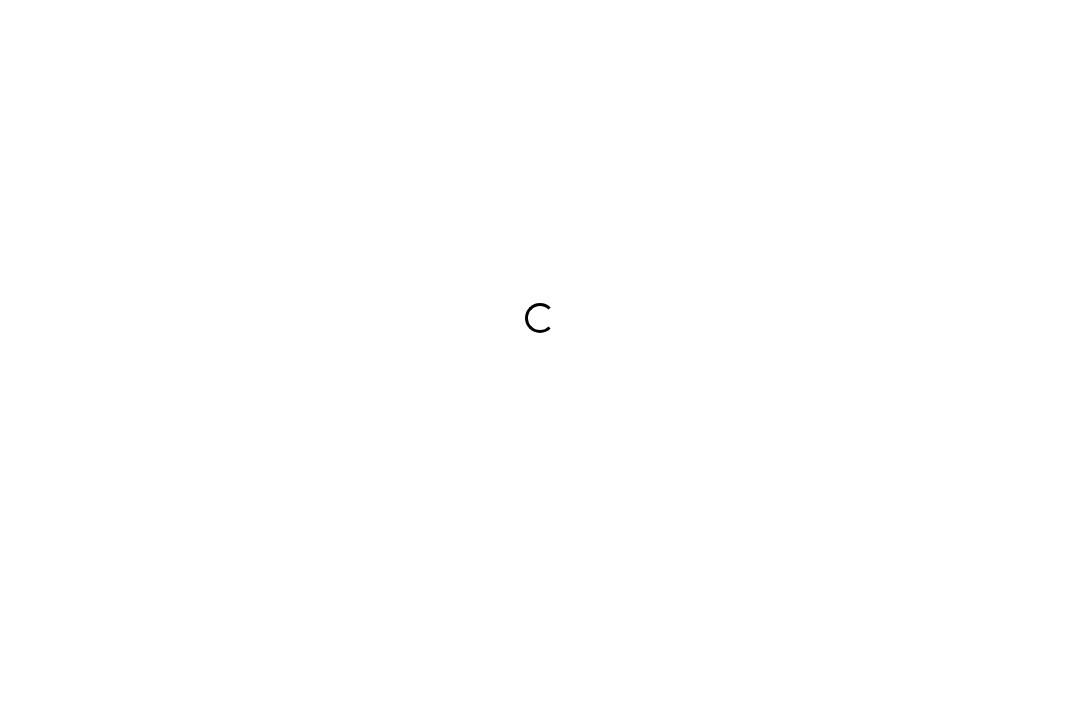 scroll, scrollTop: 0, scrollLeft: 0, axis: both 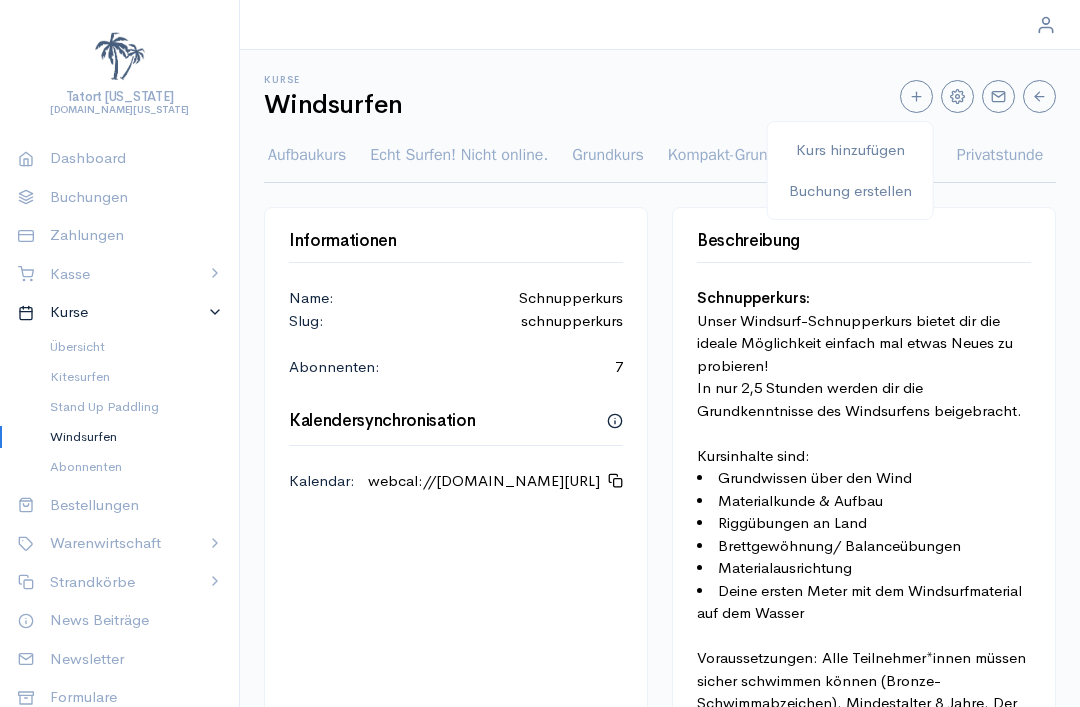 select on "2" 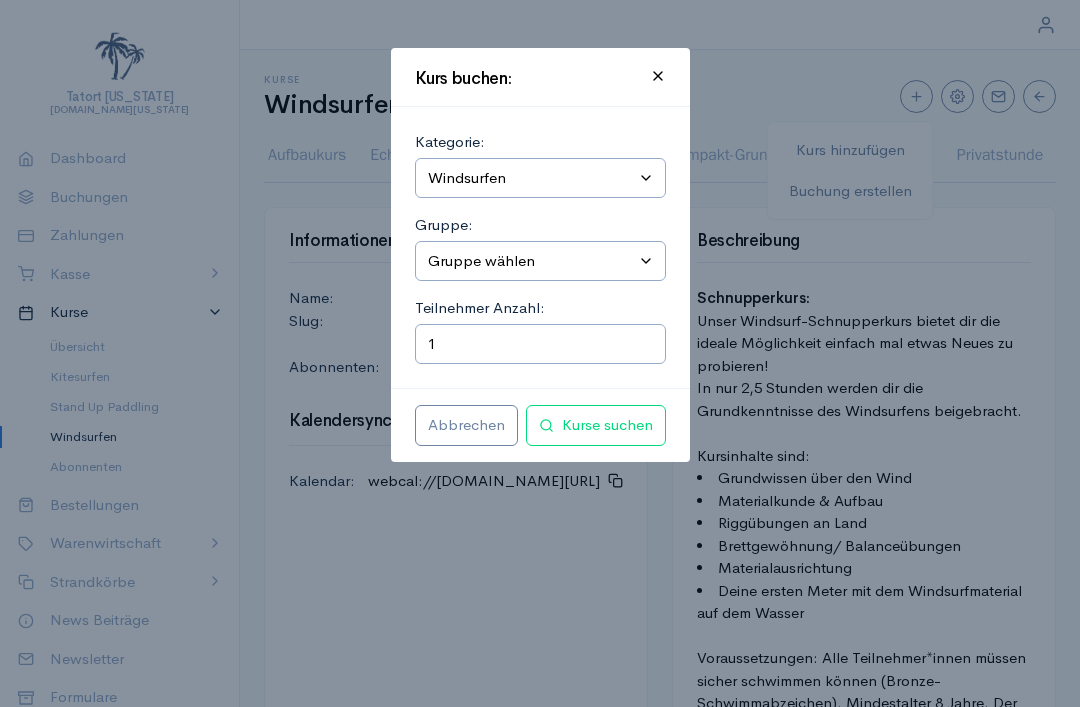 select on "6" 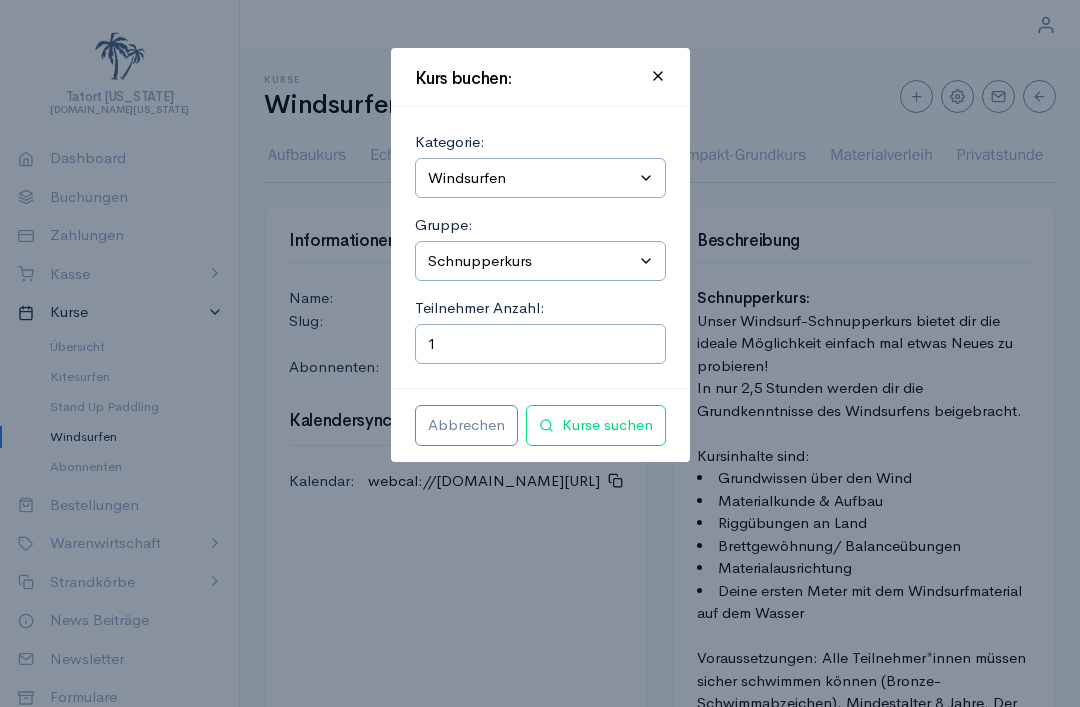 click on "Kurse suchen" at bounding box center (596, 425) 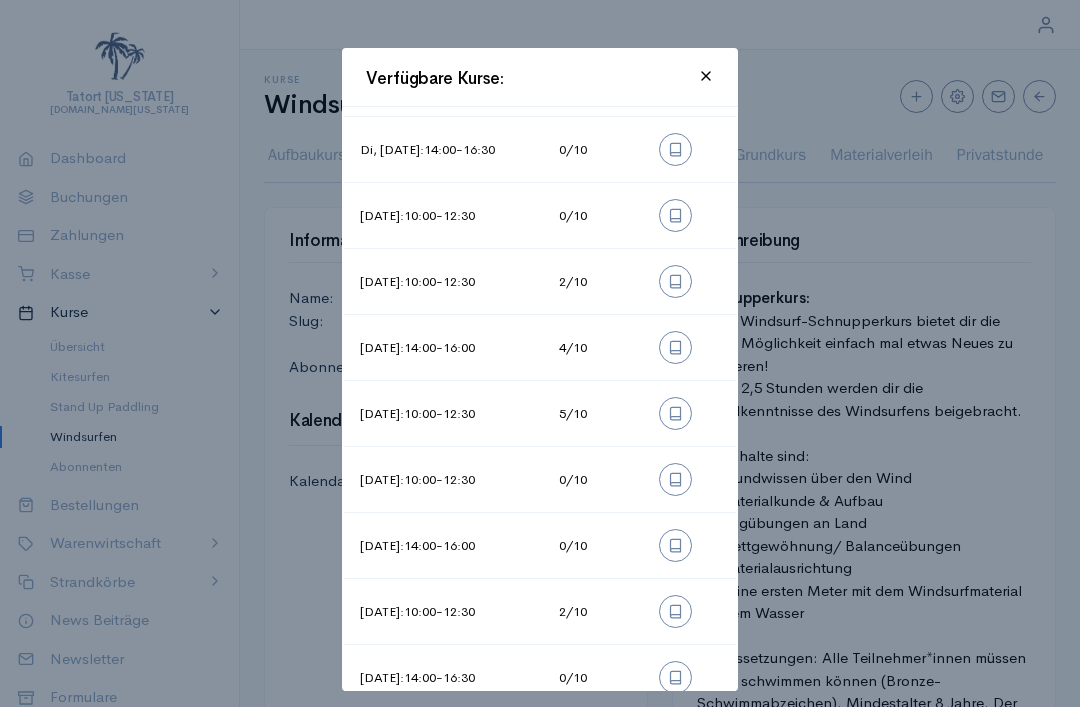 scroll, scrollTop: 573, scrollLeft: 0, axis: vertical 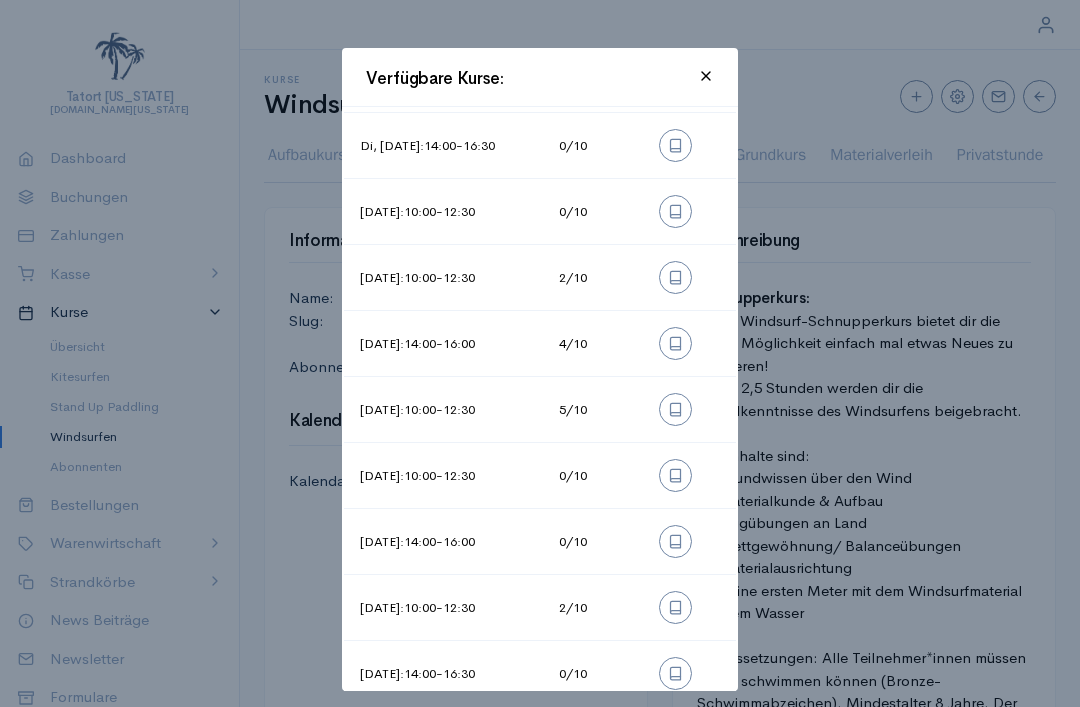 click on "[DATE] :  14:00  -  16:00" at bounding box center (427, 542) 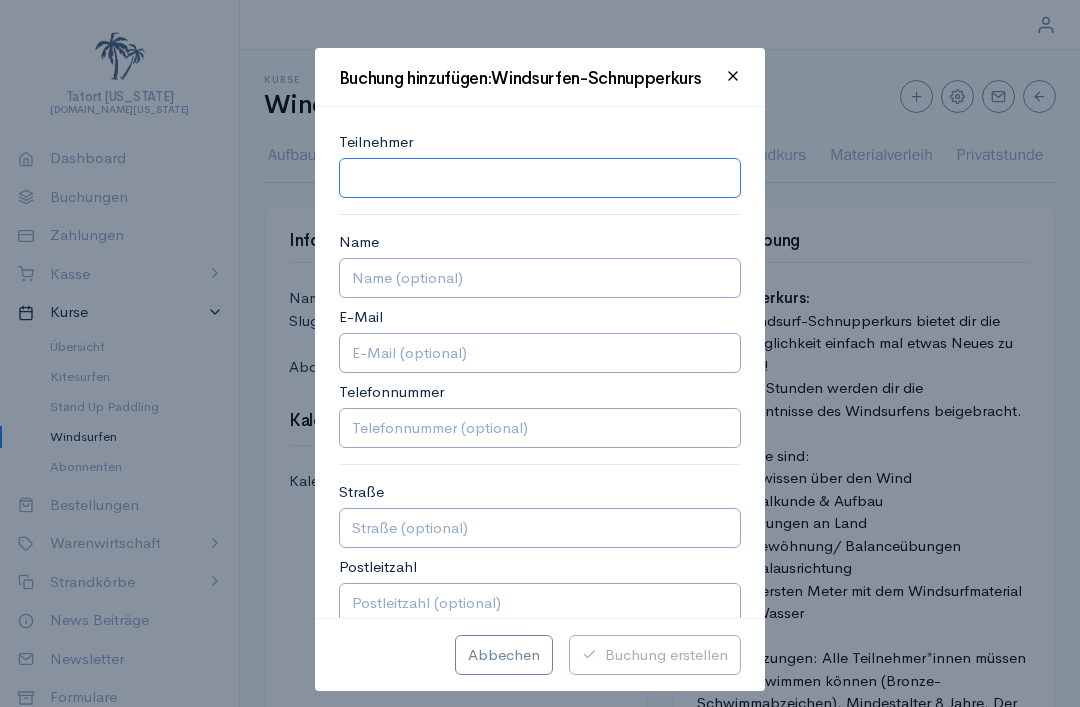 click at bounding box center [540, 178] 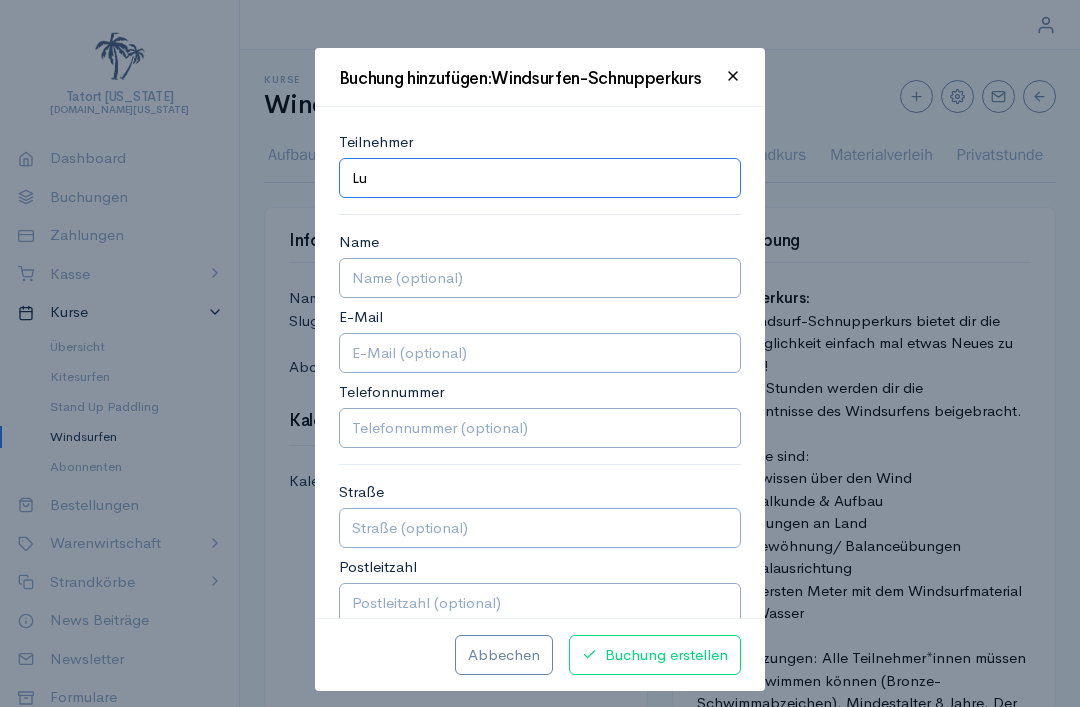 type on "L" 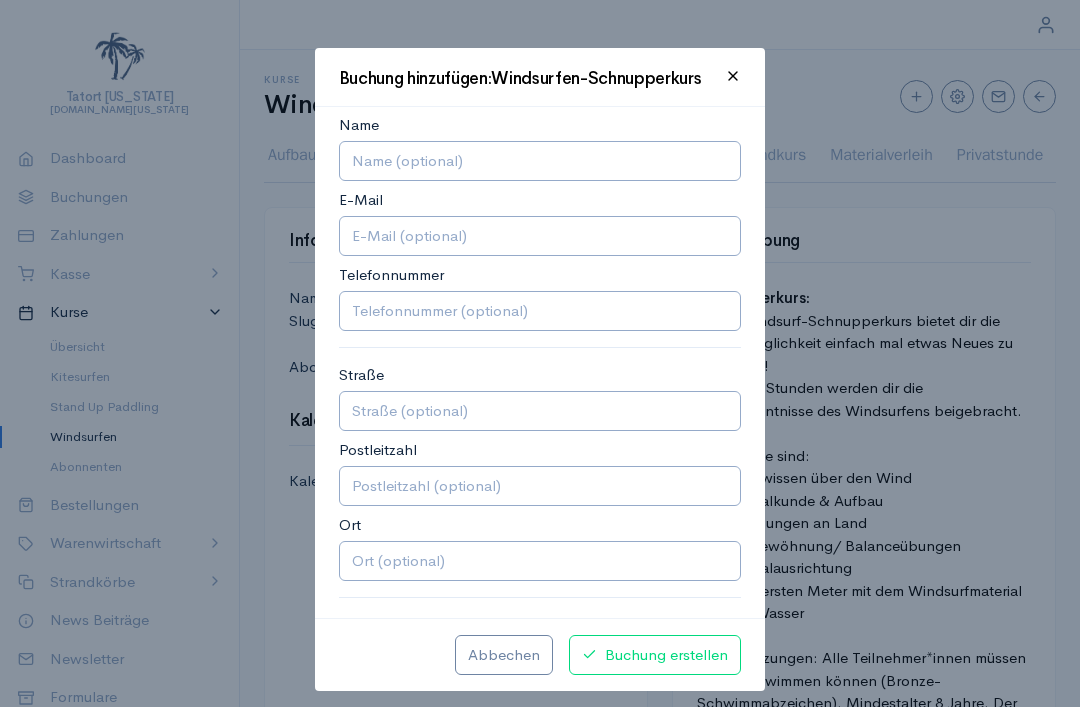 scroll, scrollTop: 123, scrollLeft: 0, axis: vertical 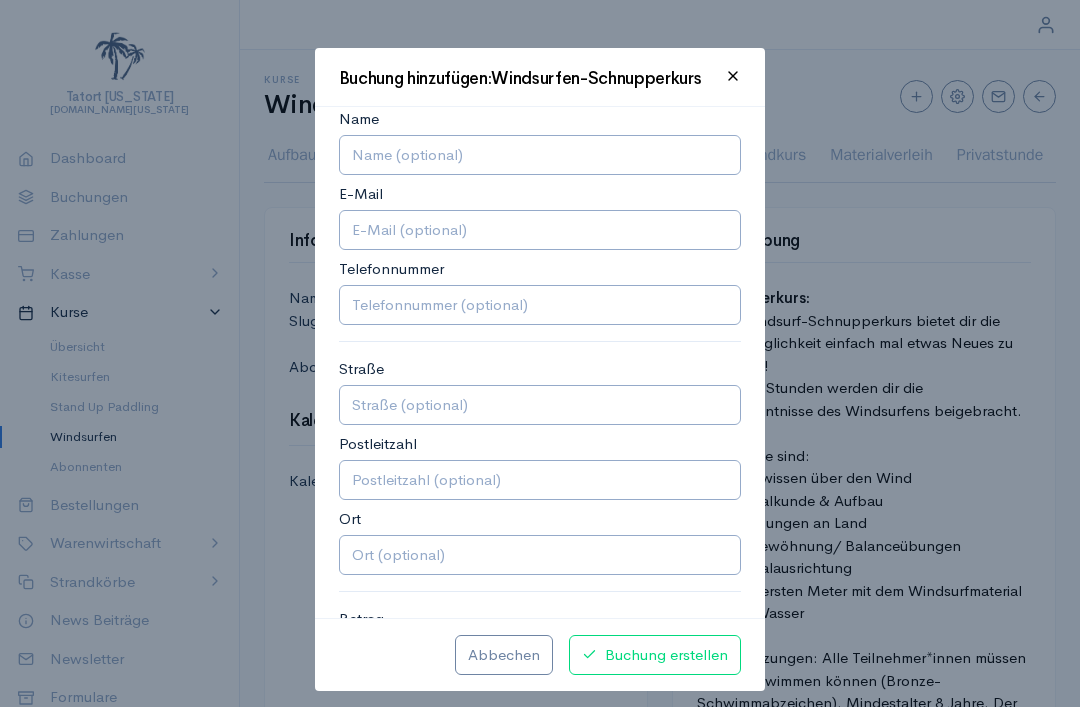 type on "[PERSON_NAME]" 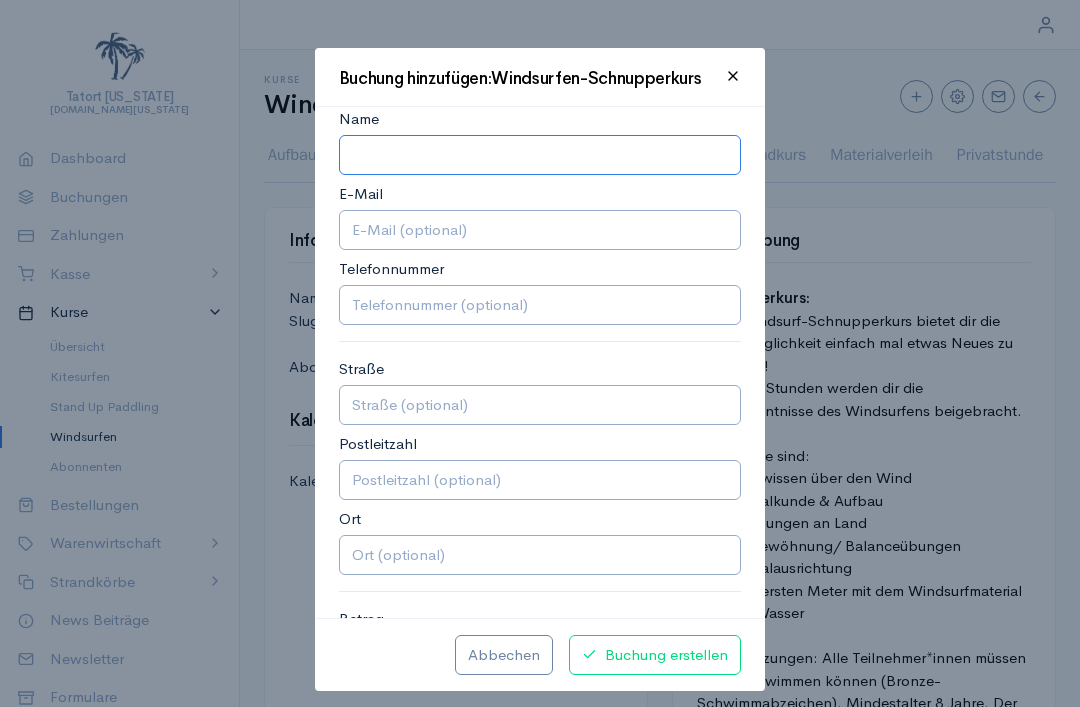 click on "Name" at bounding box center [540, 155] 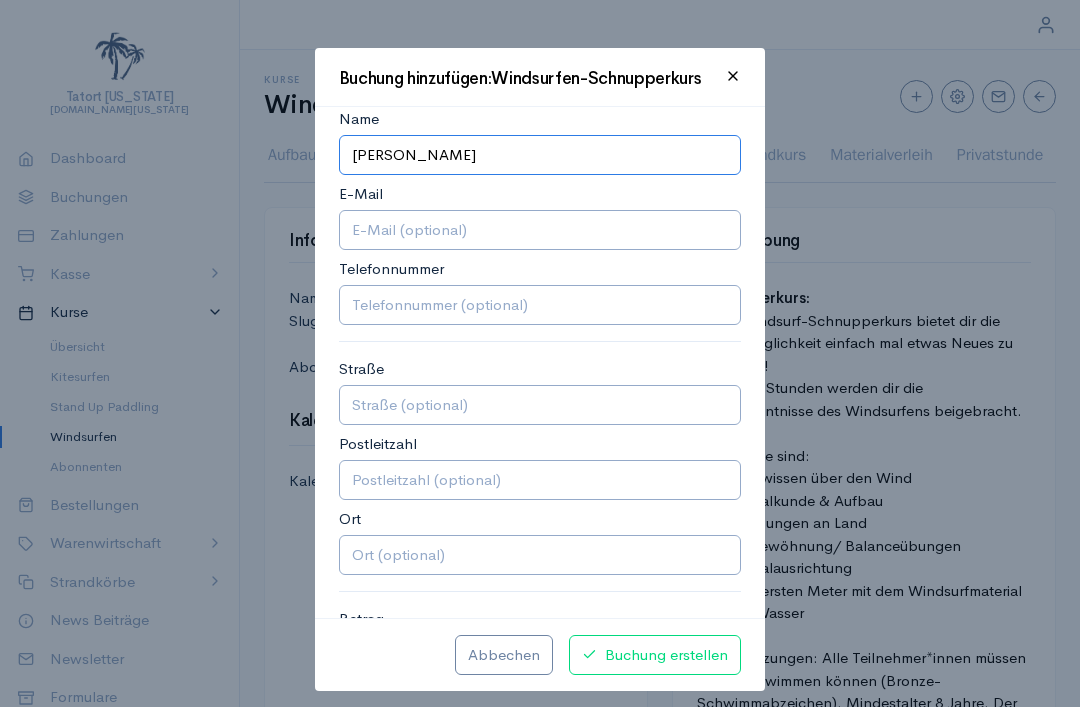 type on "[PERSON_NAME]" 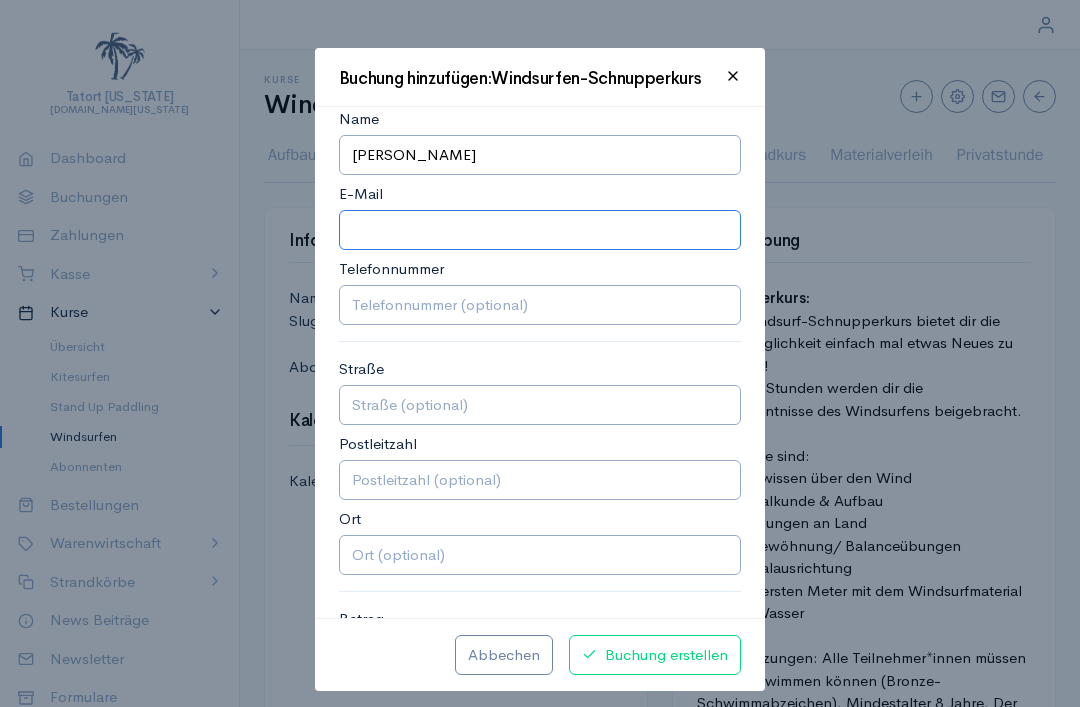 click on "E-Mail" at bounding box center (540, 230) 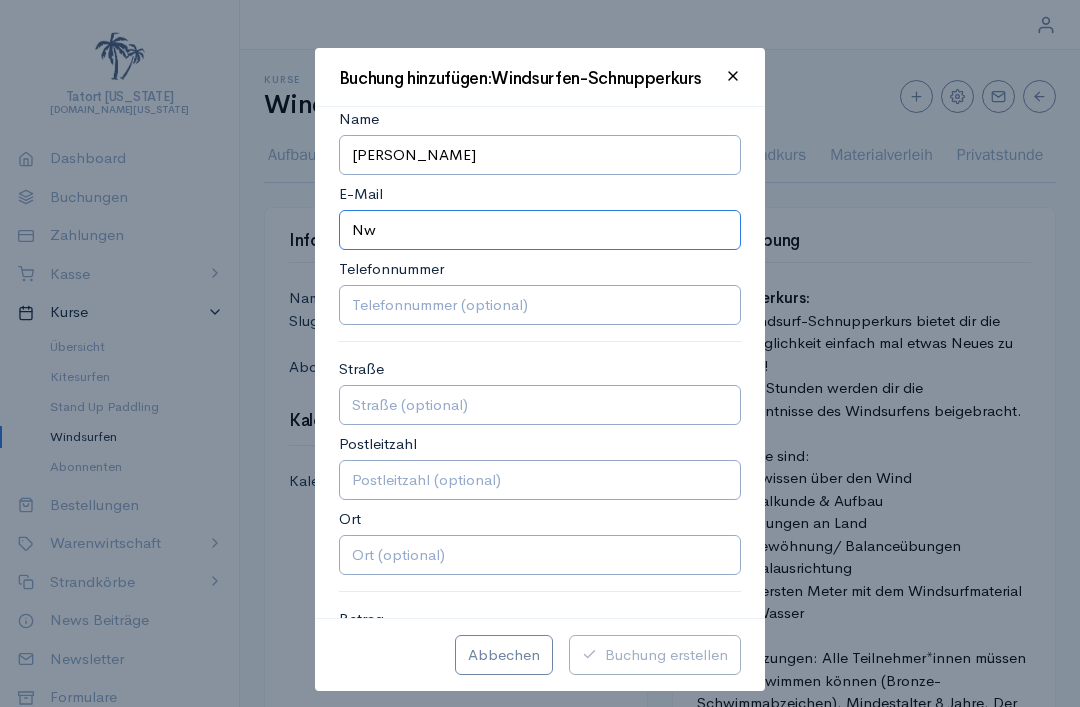 type on "N" 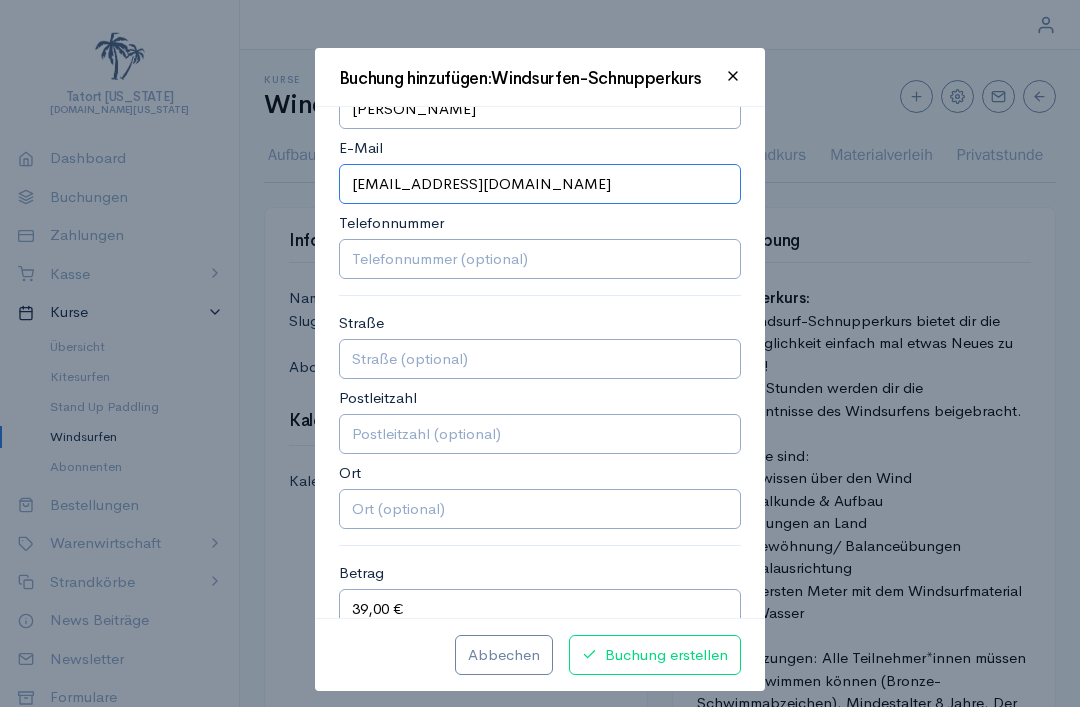 scroll, scrollTop: 220, scrollLeft: 0, axis: vertical 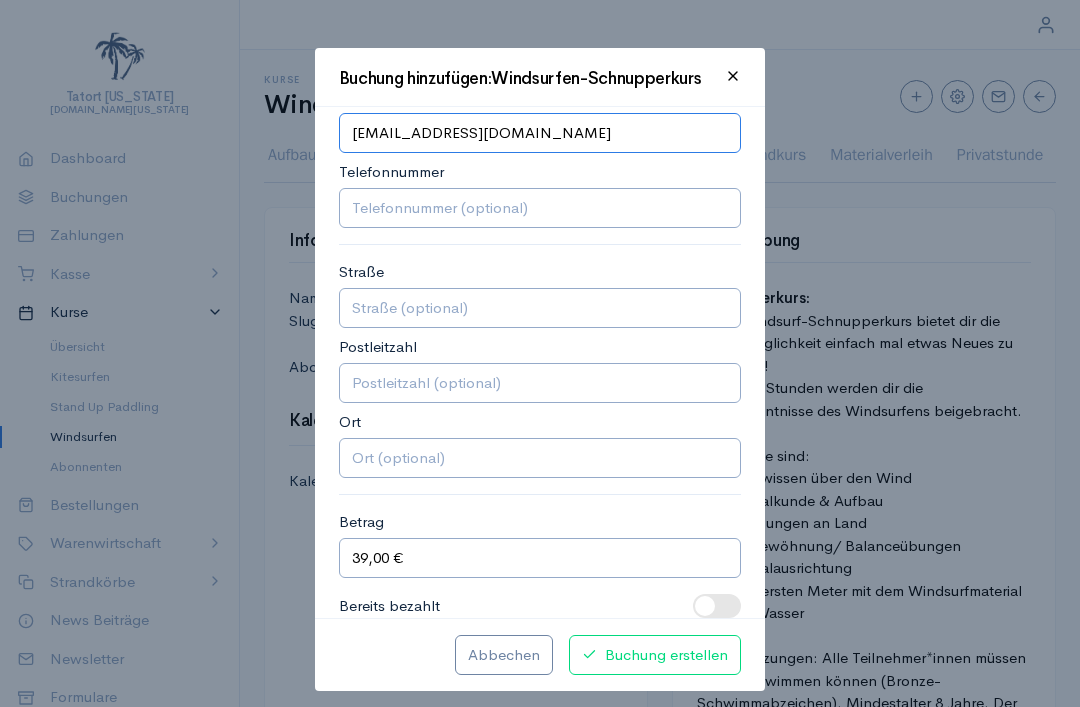 type on "[EMAIL_ADDRESS][DOMAIN_NAME]" 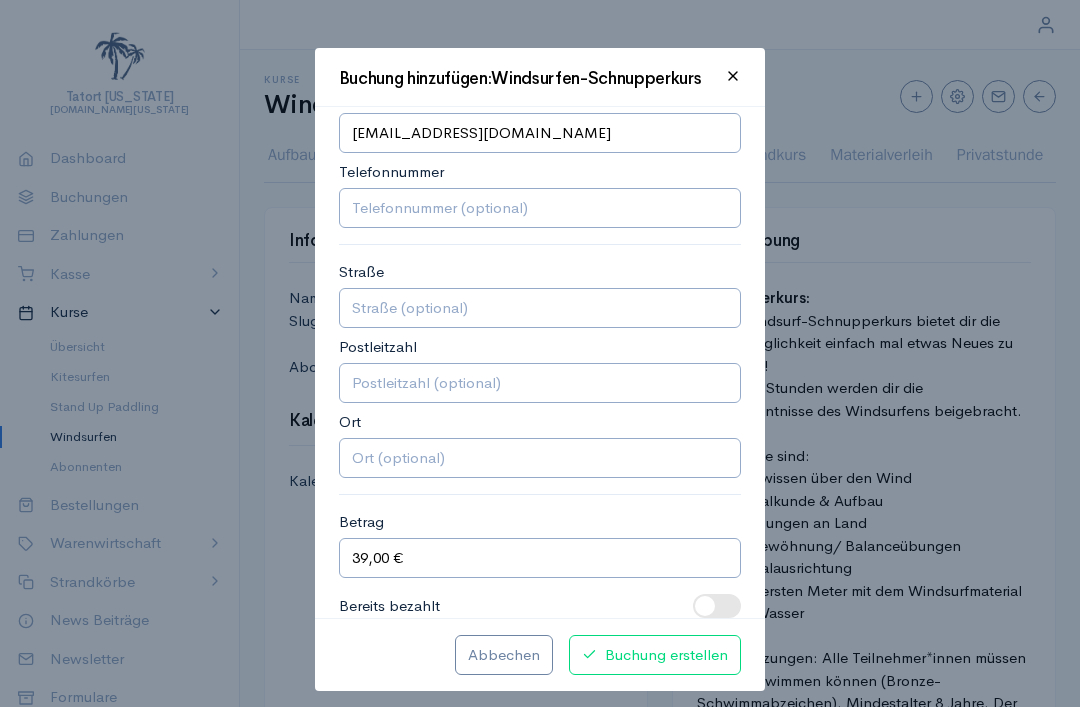click on "Telefonnummer" at bounding box center (540, 208) 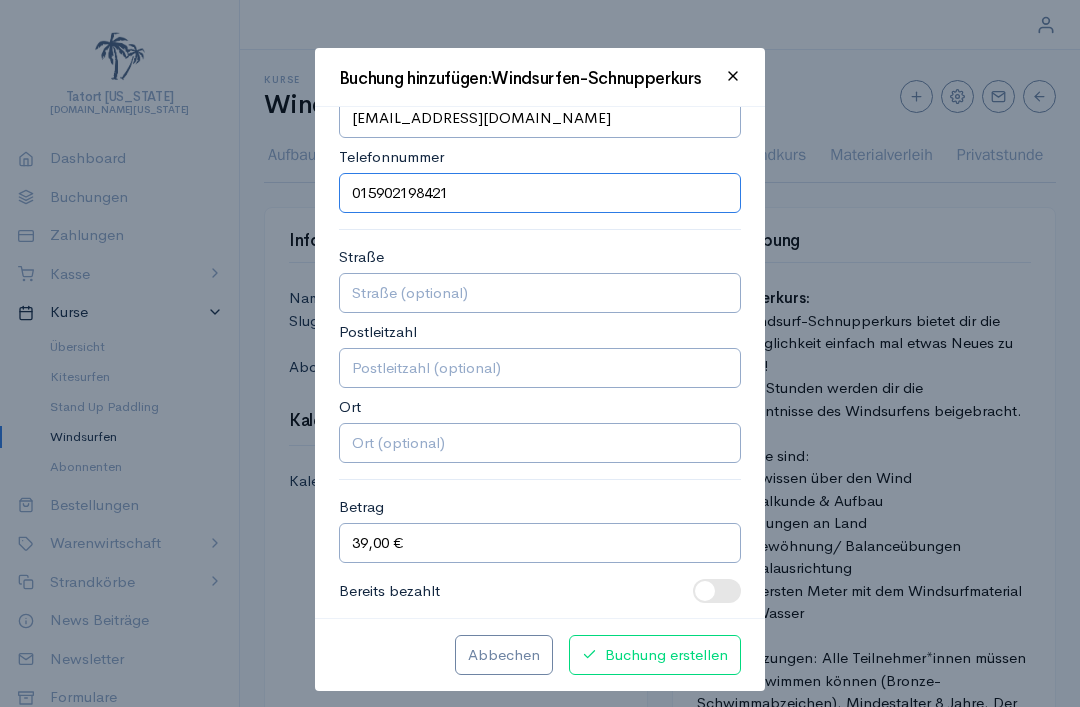 scroll, scrollTop: 234, scrollLeft: 0, axis: vertical 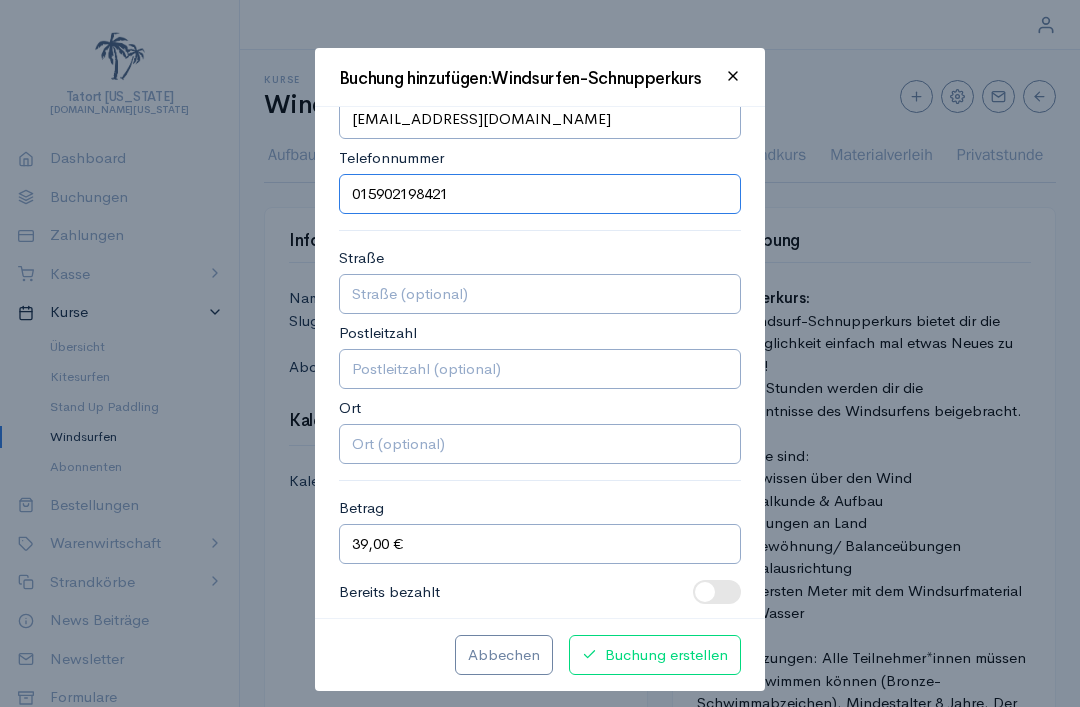 type on "015902198421" 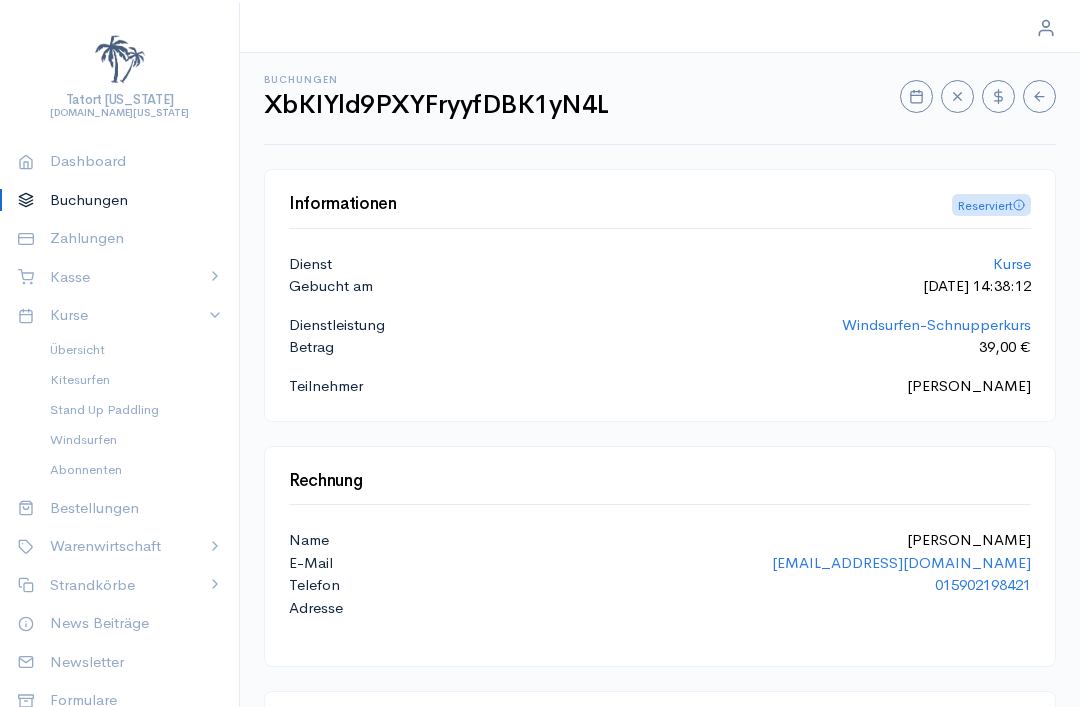 scroll, scrollTop: 0, scrollLeft: 0, axis: both 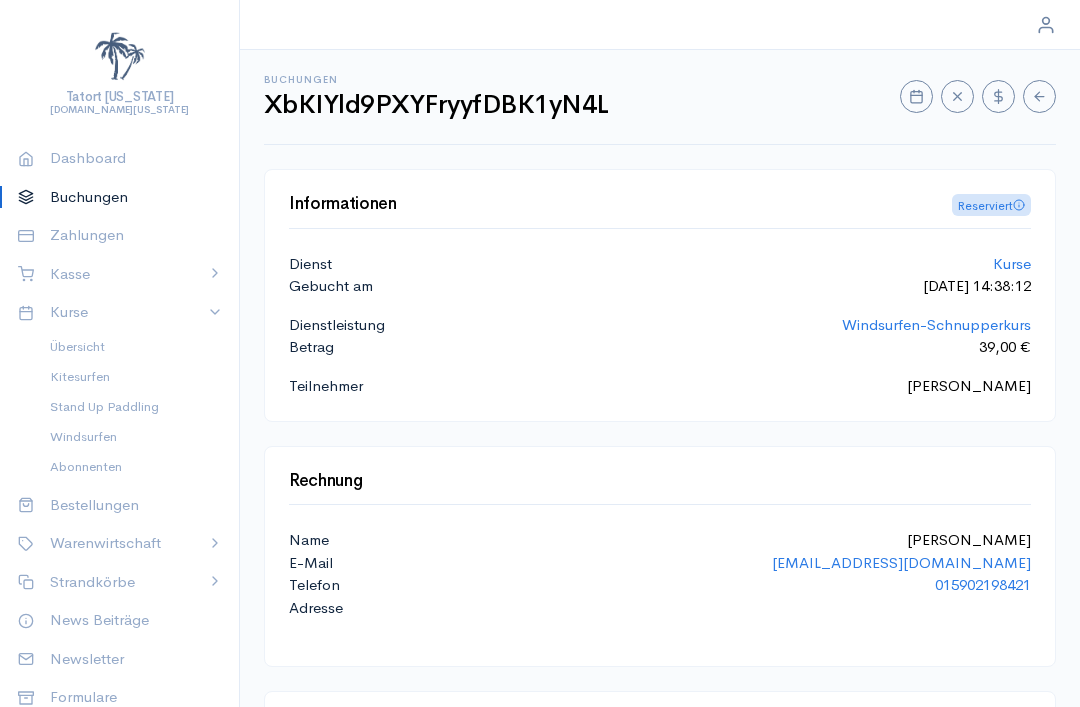click on "Kurse" at bounding box center [1012, 263] 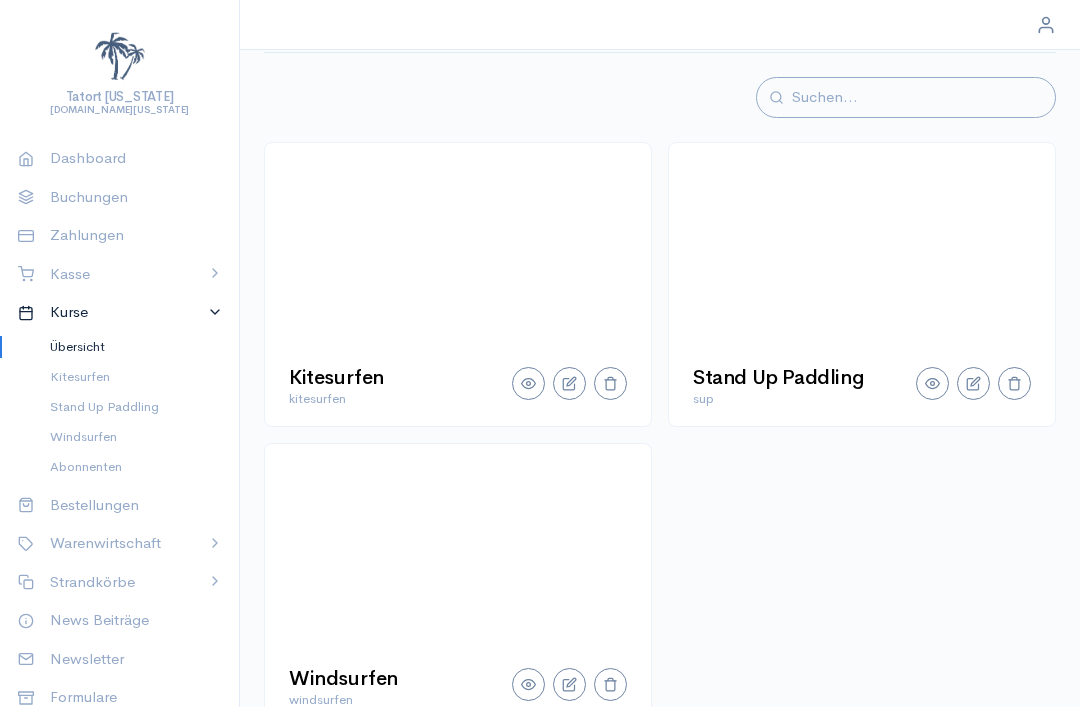 scroll, scrollTop: 0, scrollLeft: 0, axis: both 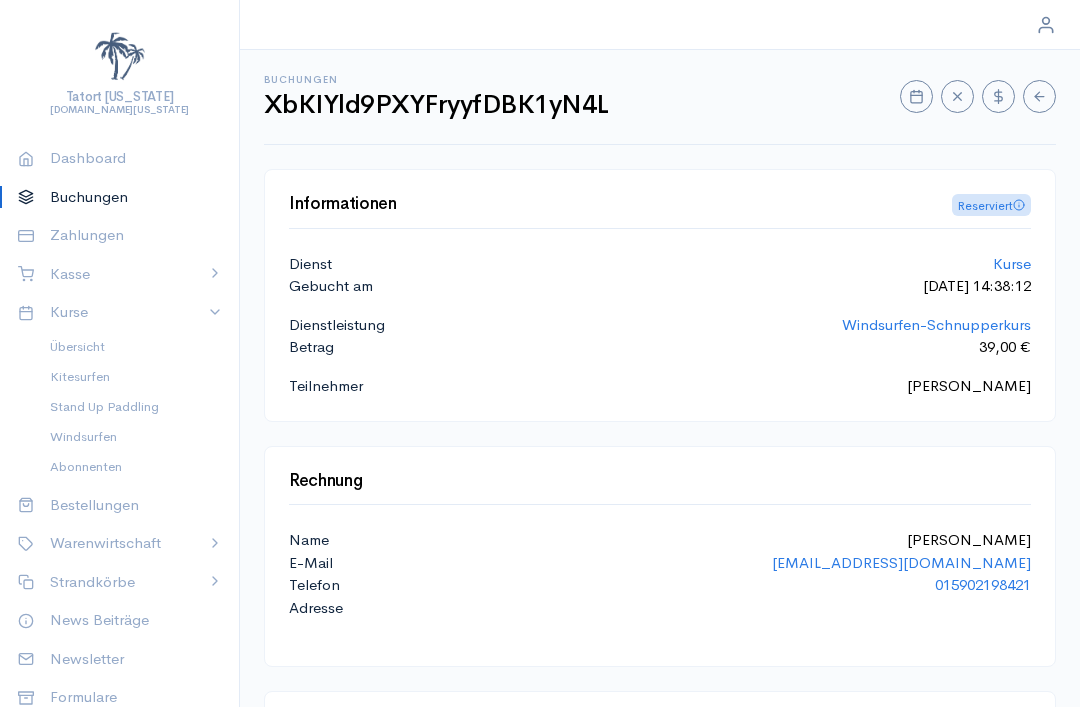 click on "Windsurfen  -  Schnupperkurs" at bounding box center [936, 324] 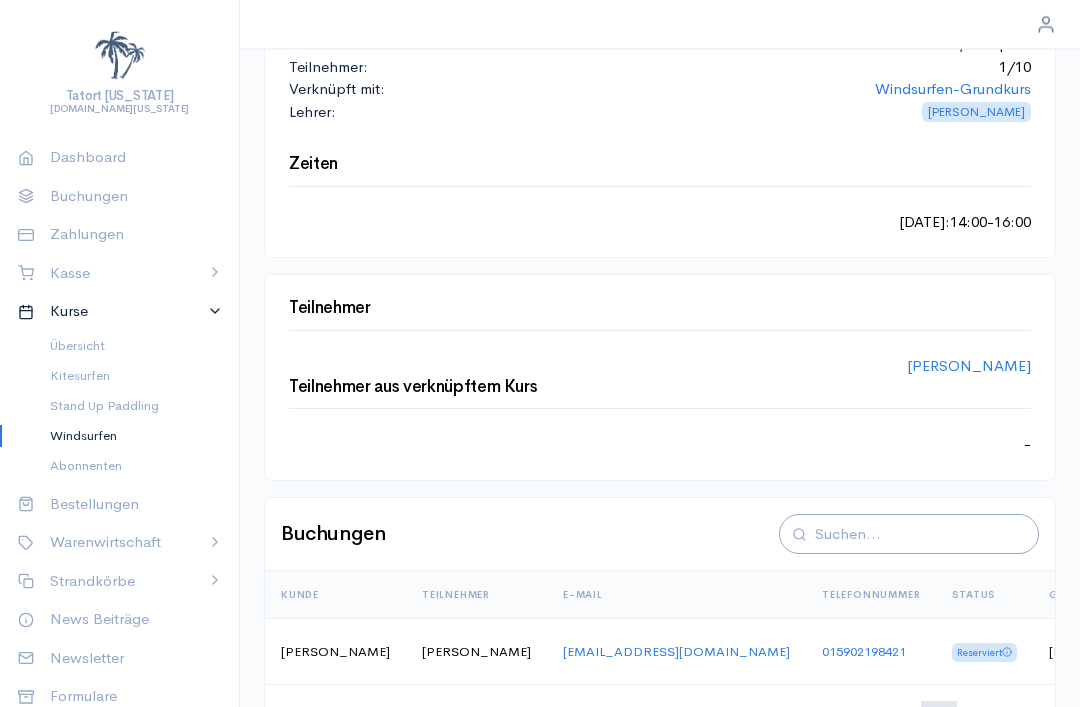scroll, scrollTop: 282, scrollLeft: 0, axis: vertical 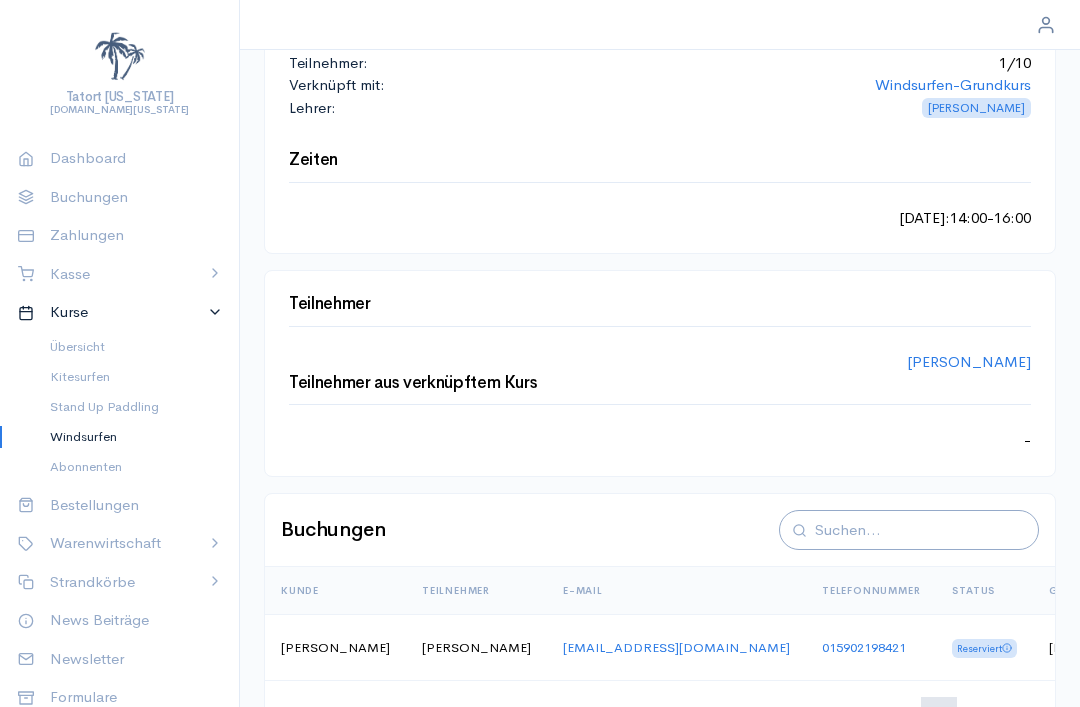 click on "Reserviert" at bounding box center [984, 649] 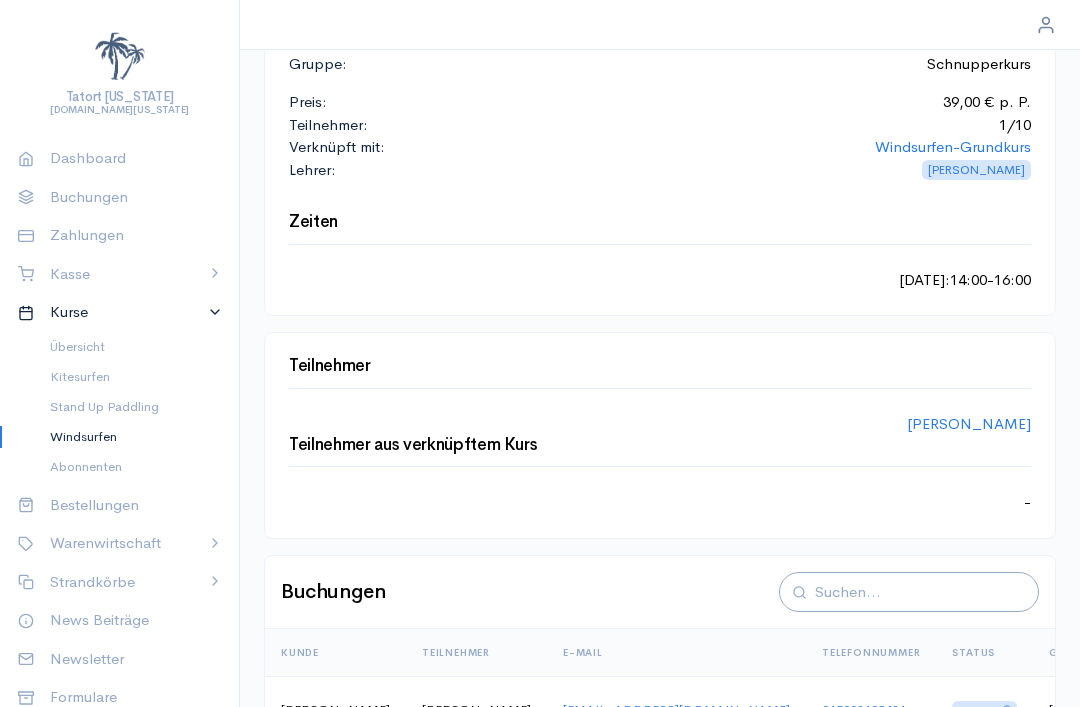 scroll, scrollTop: 0, scrollLeft: 0, axis: both 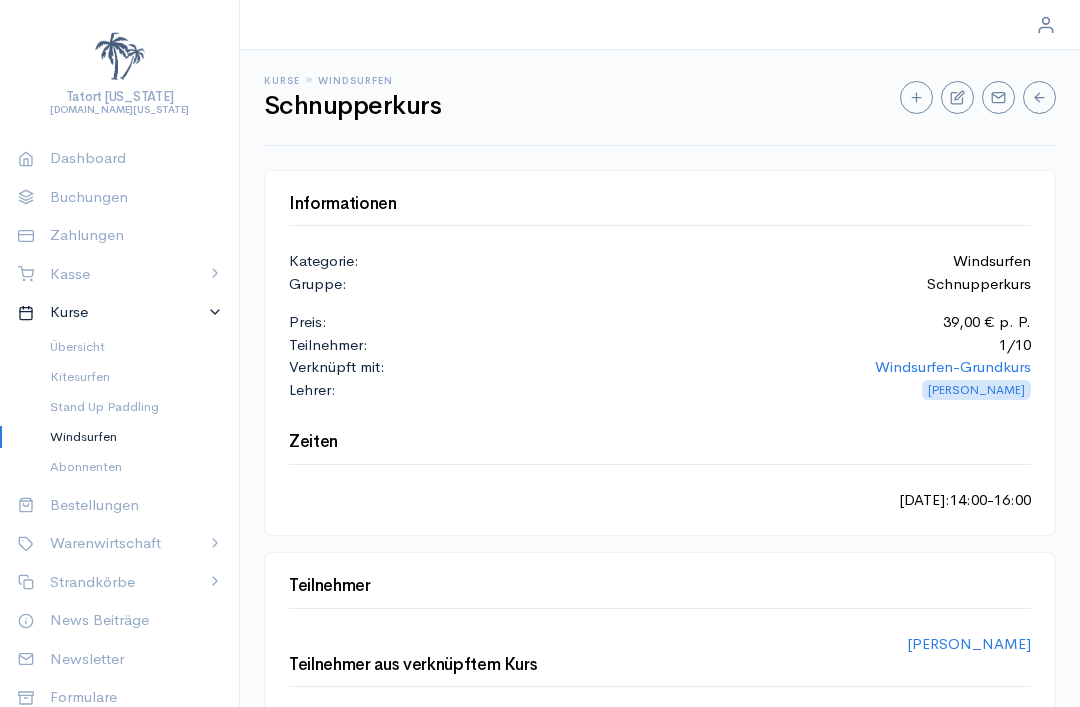 select on "2" 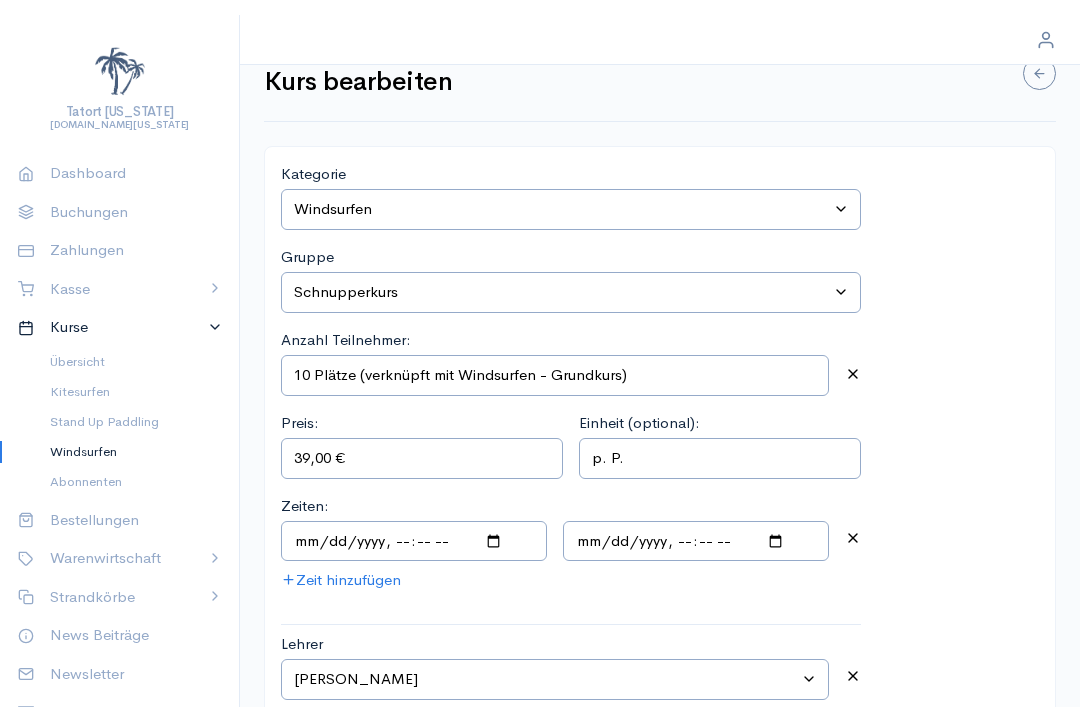 scroll, scrollTop: 0, scrollLeft: 0, axis: both 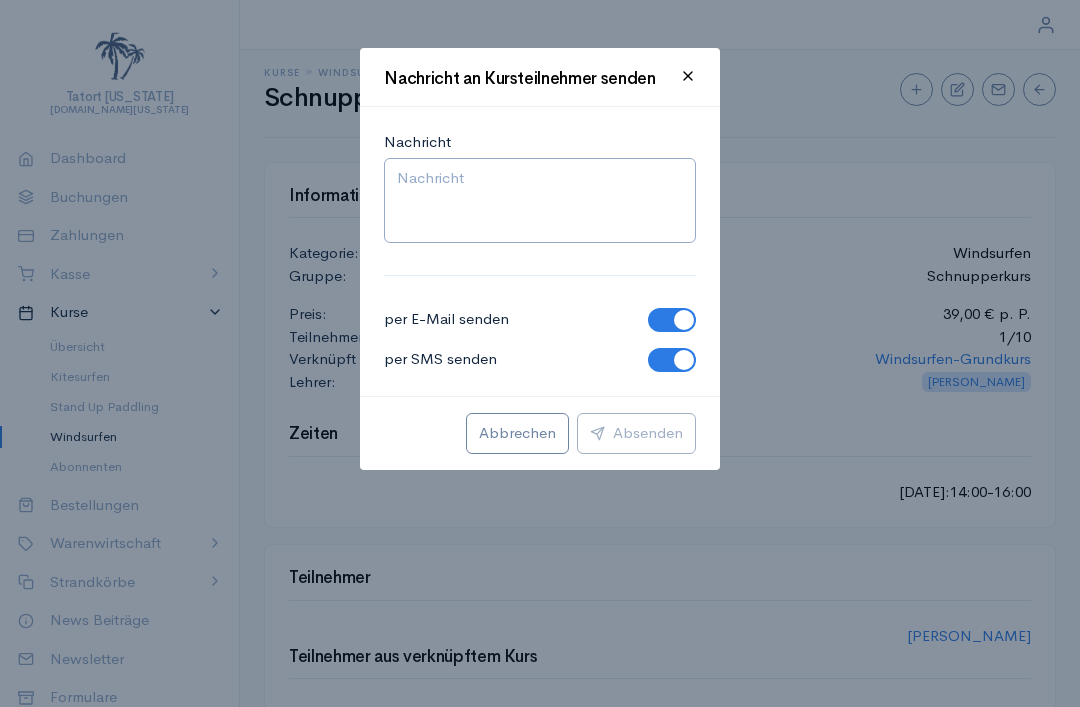 click at bounding box center (688, 79) 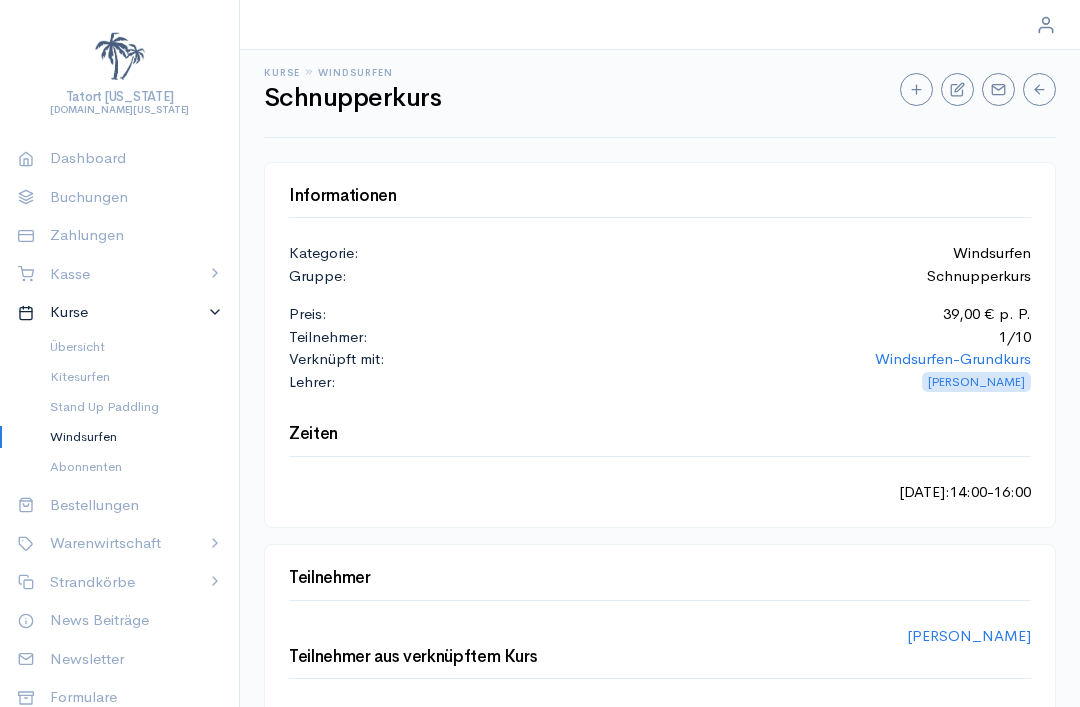 click on "Preis: 39,00 €   p. P." at bounding box center (660, 306) 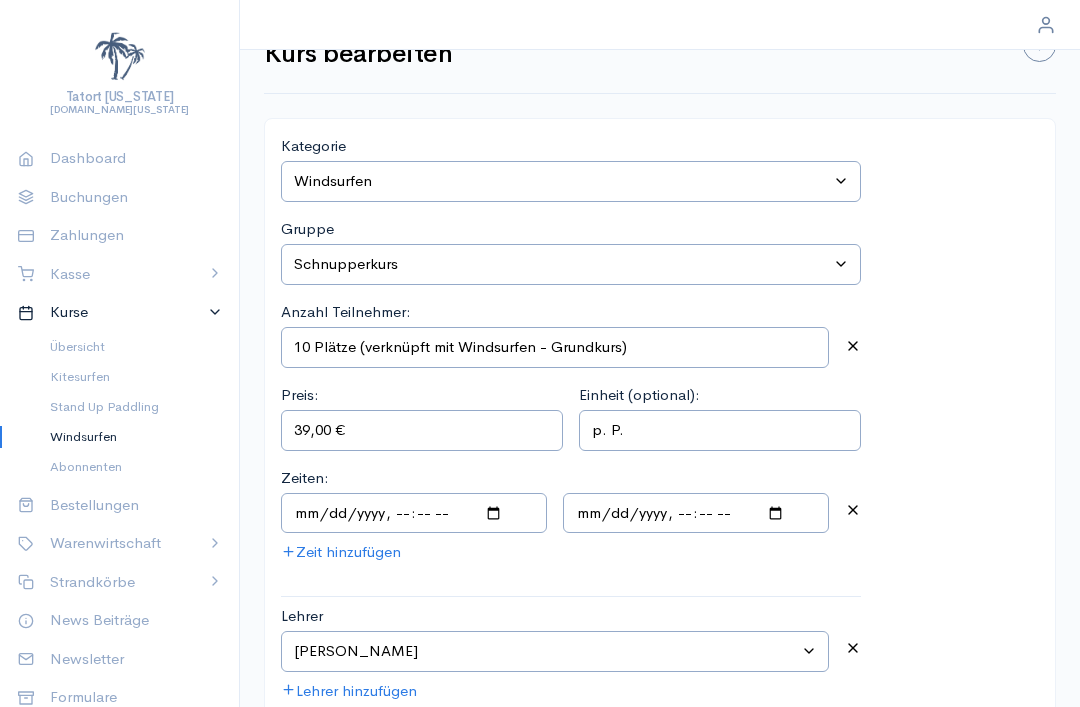 scroll, scrollTop: 0, scrollLeft: 0, axis: both 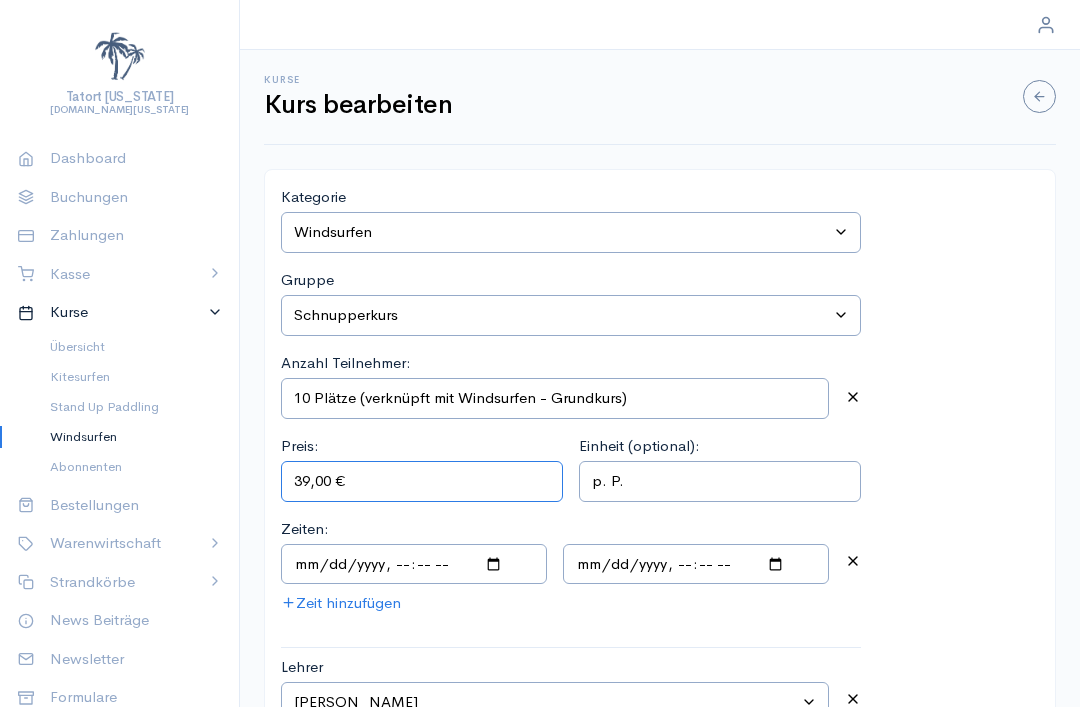 click on "39,00 €" at bounding box center (422, 481) 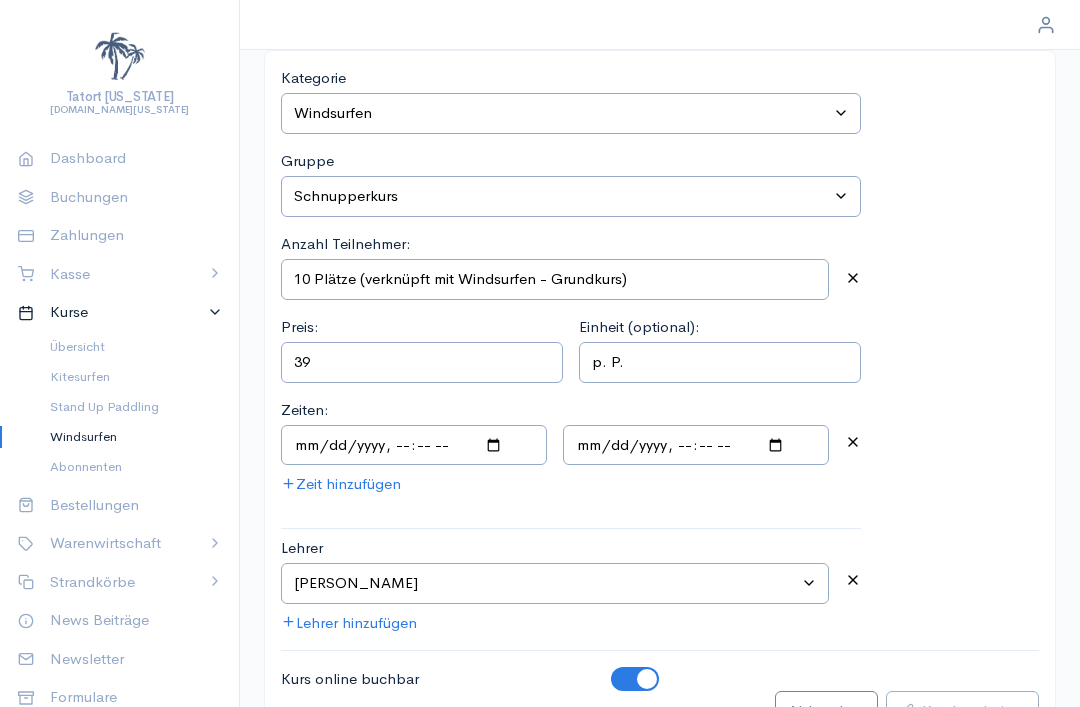 scroll, scrollTop: 0, scrollLeft: 0, axis: both 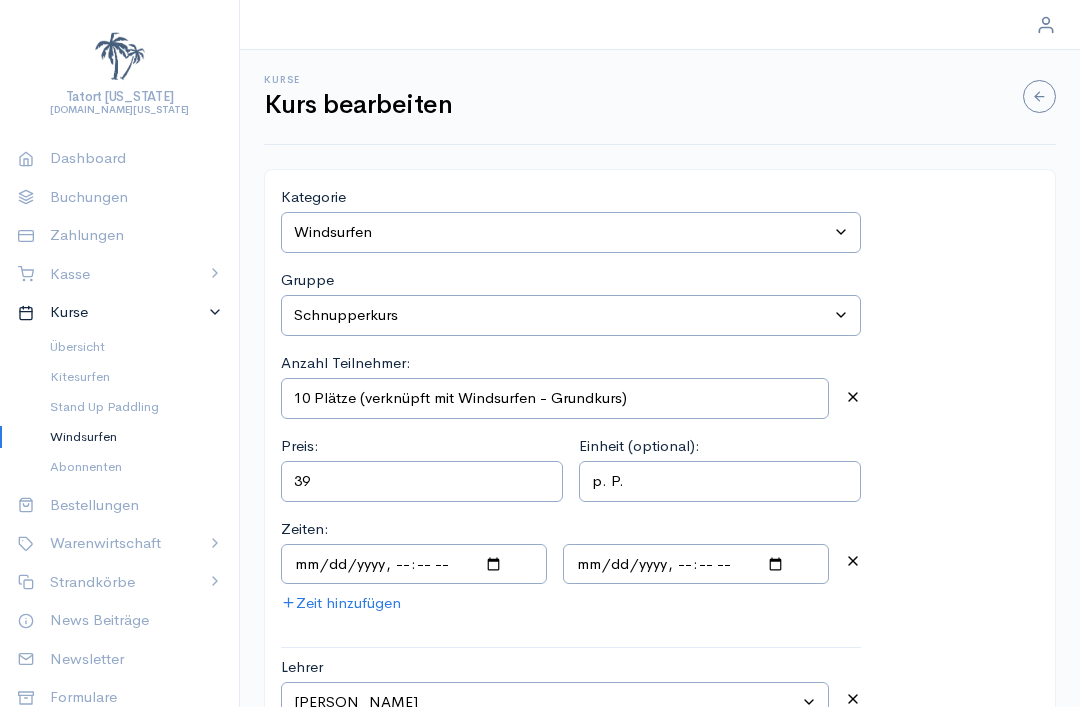 click on "Kategorie auswählen Kitesurfen Stand Up Paddling  Windsurfen" at bounding box center (571, 232) 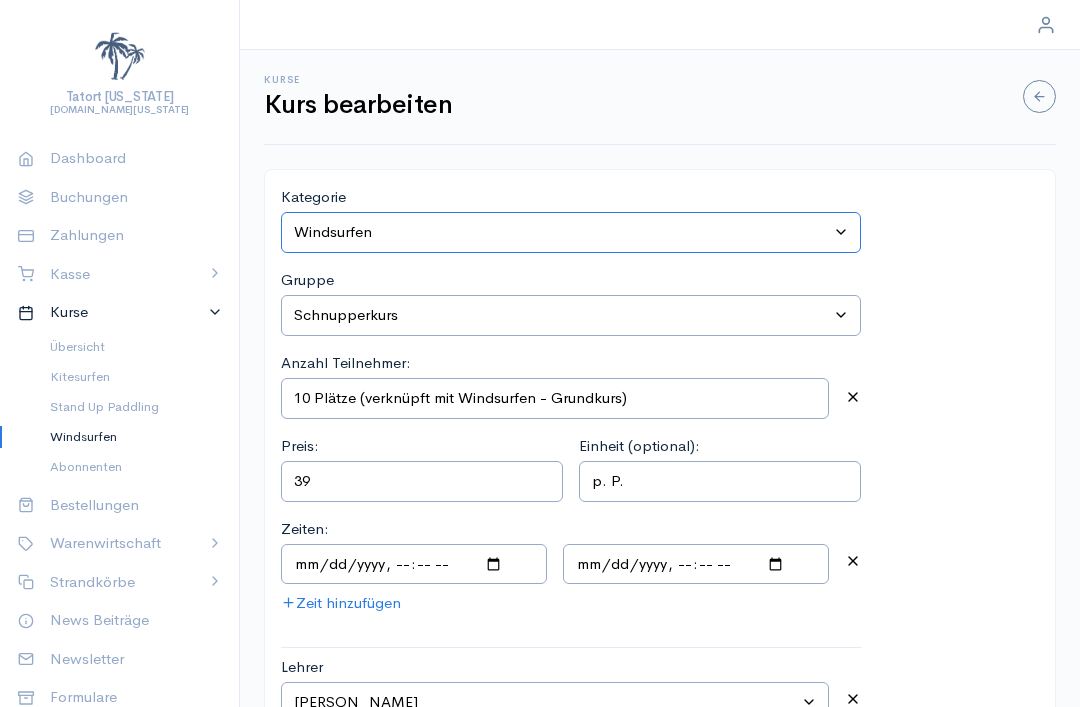 type on "39,00 €" 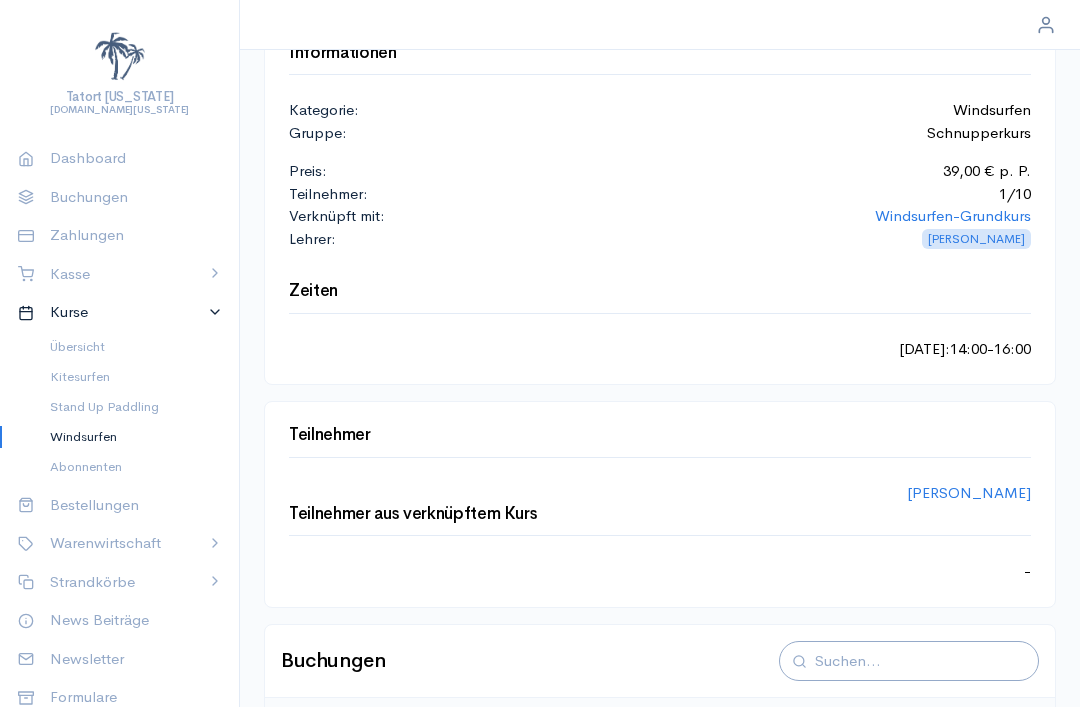 scroll, scrollTop: 152, scrollLeft: 0, axis: vertical 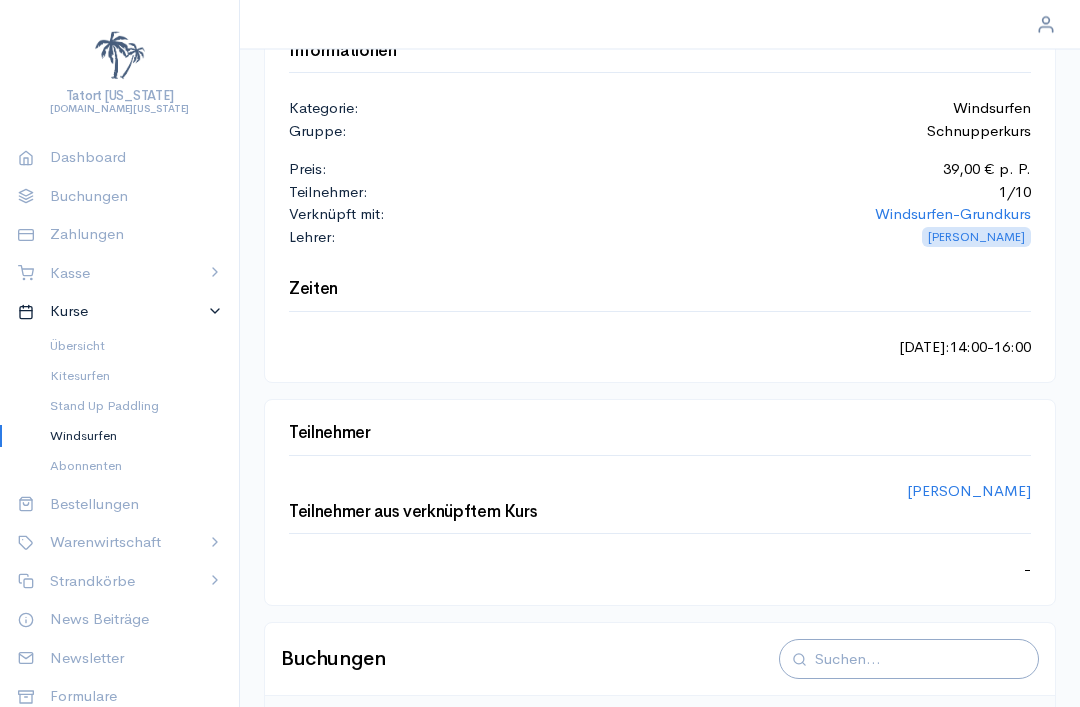 click on "[PERSON_NAME]" at bounding box center [969, 491] 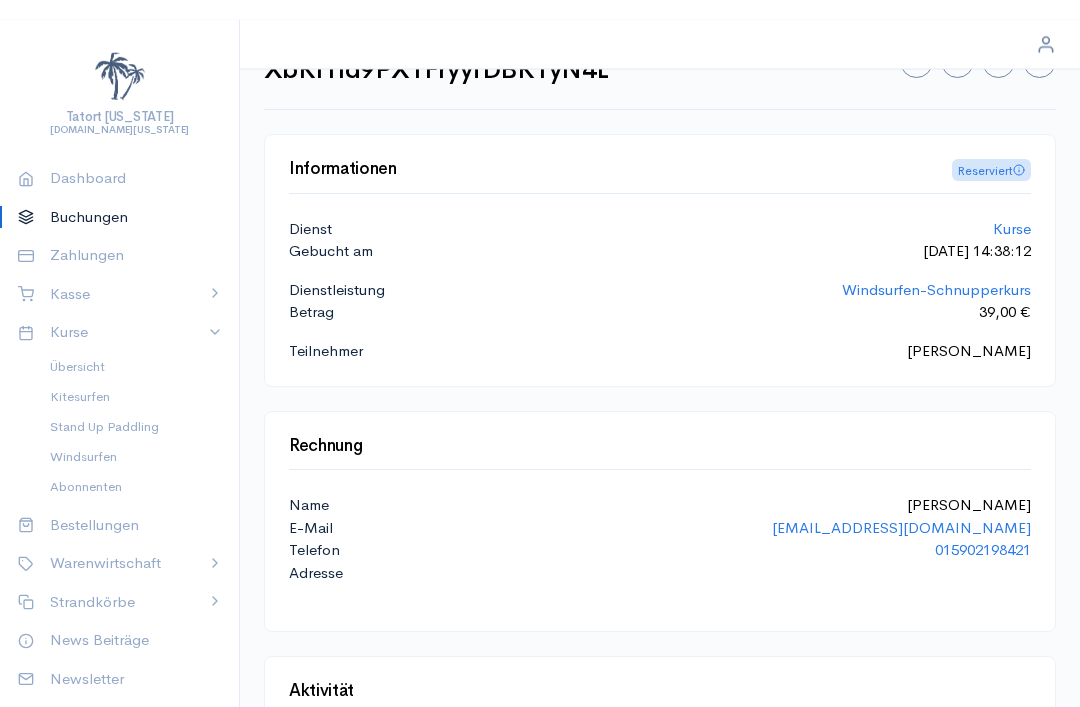 scroll, scrollTop: 0, scrollLeft: 0, axis: both 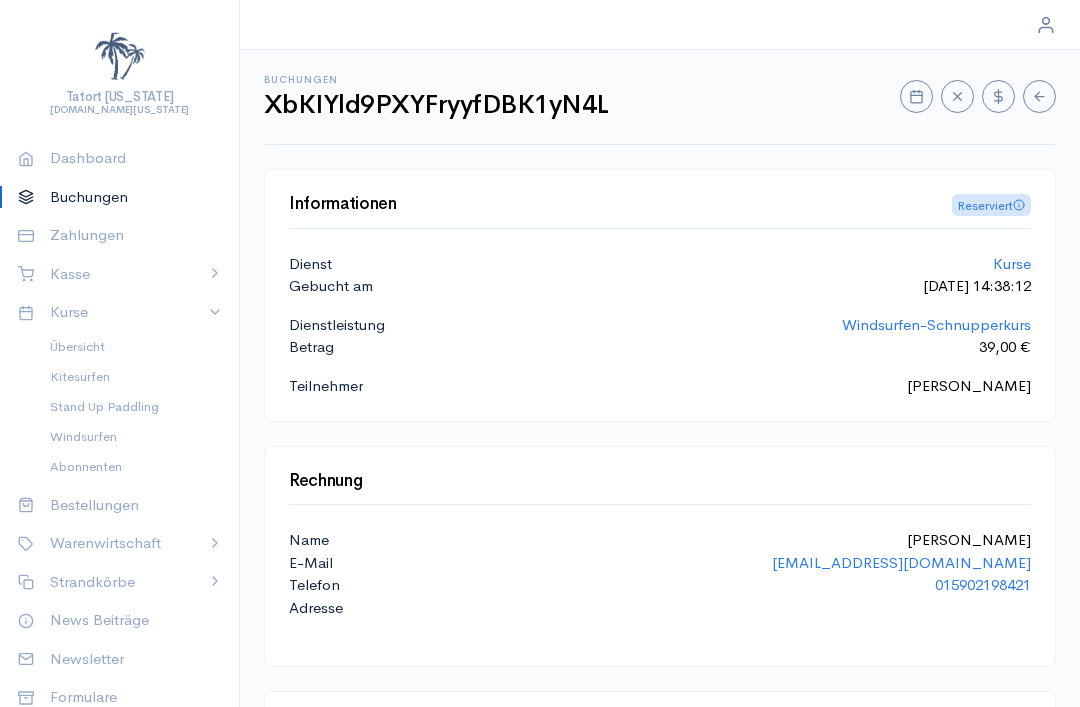 click on "Reserviert" at bounding box center [991, 205] 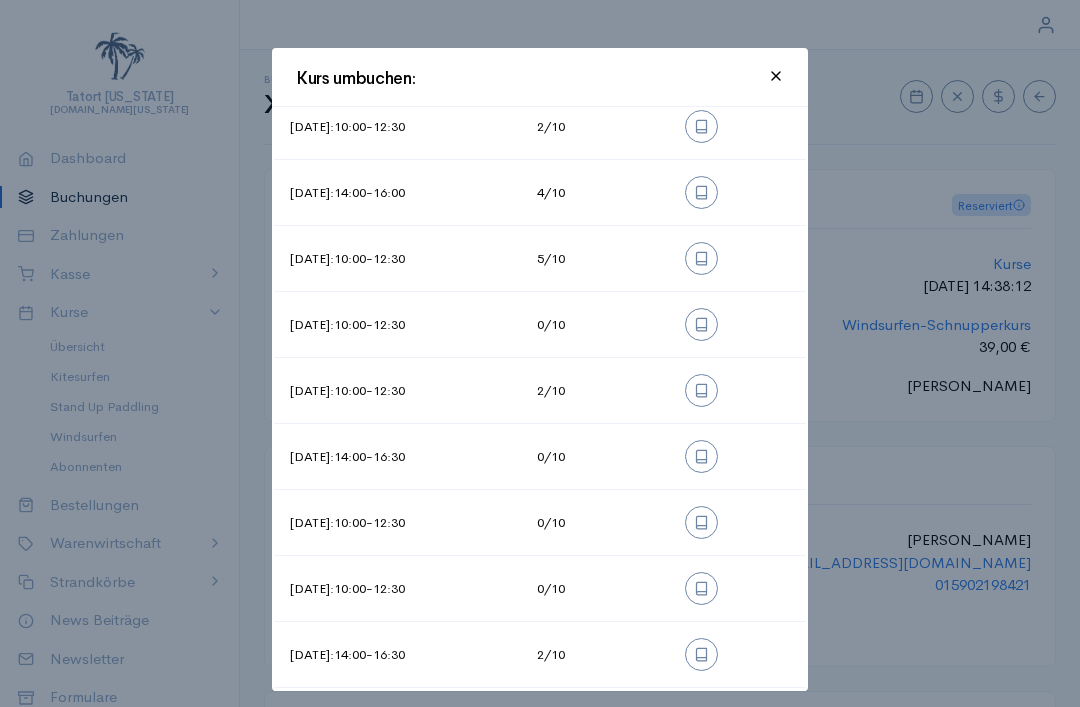 click 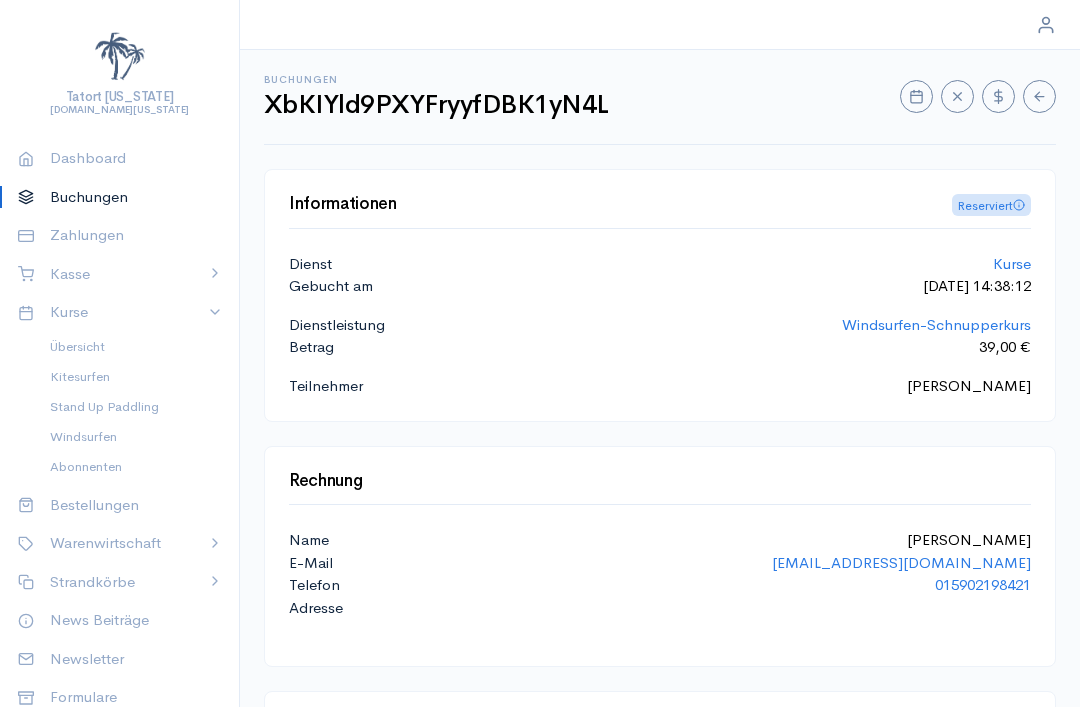 scroll, scrollTop: 956, scrollLeft: 0, axis: vertical 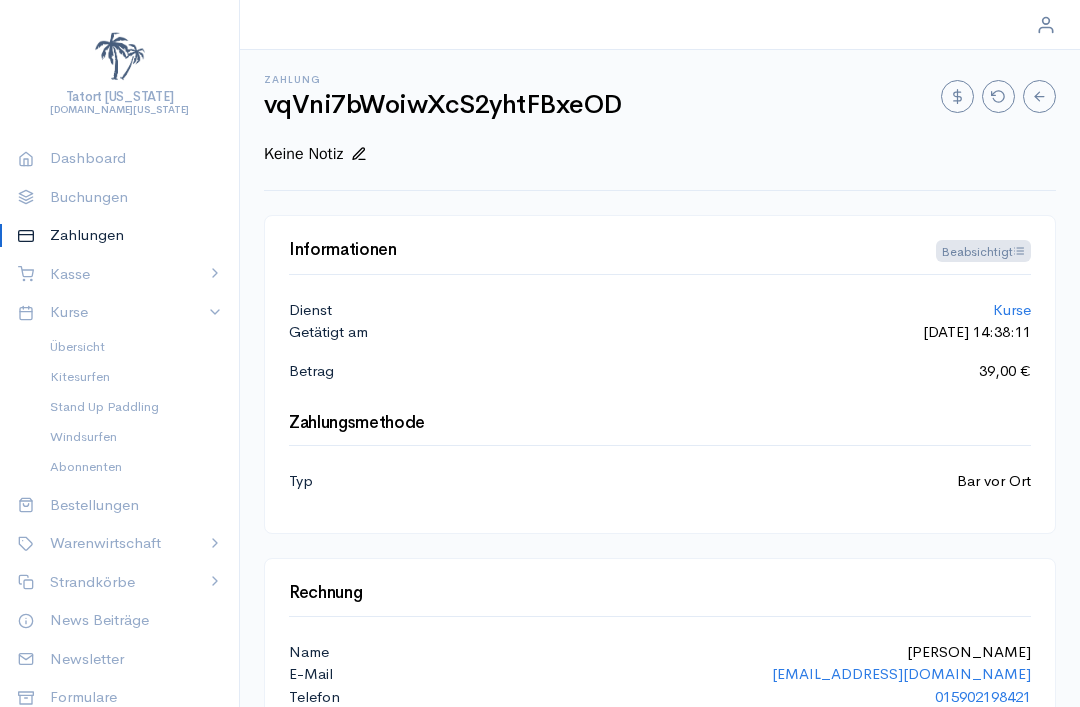 click on "Bar vor Ort" at bounding box center (994, 481) 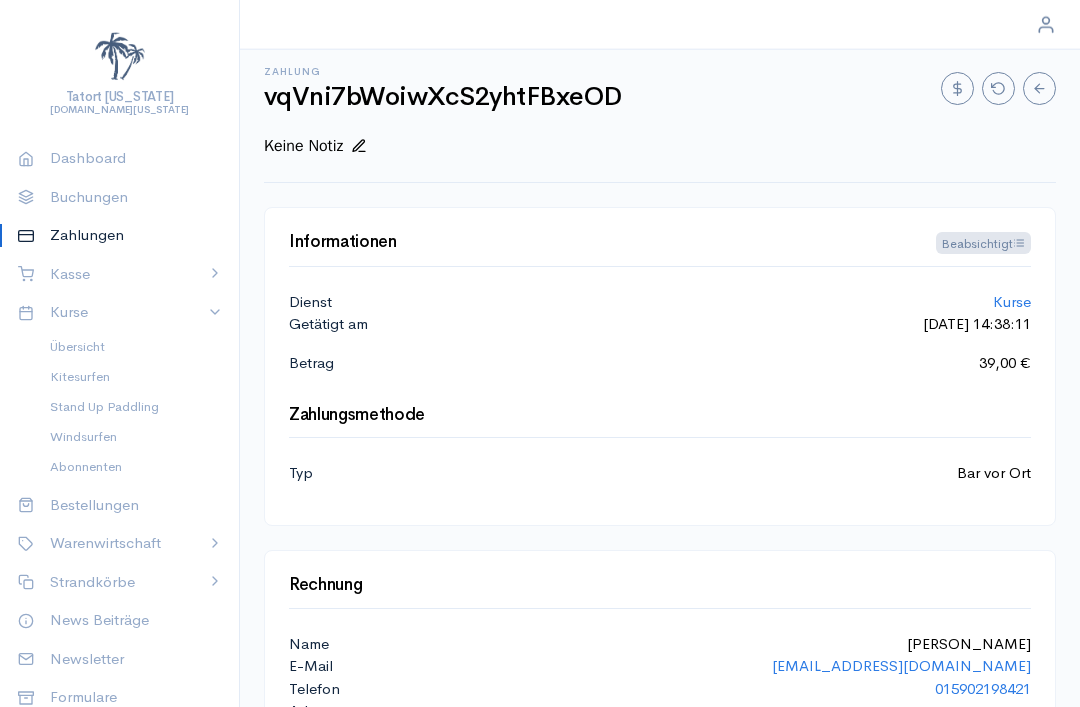 scroll, scrollTop: 46, scrollLeft: 0, axis: vertical 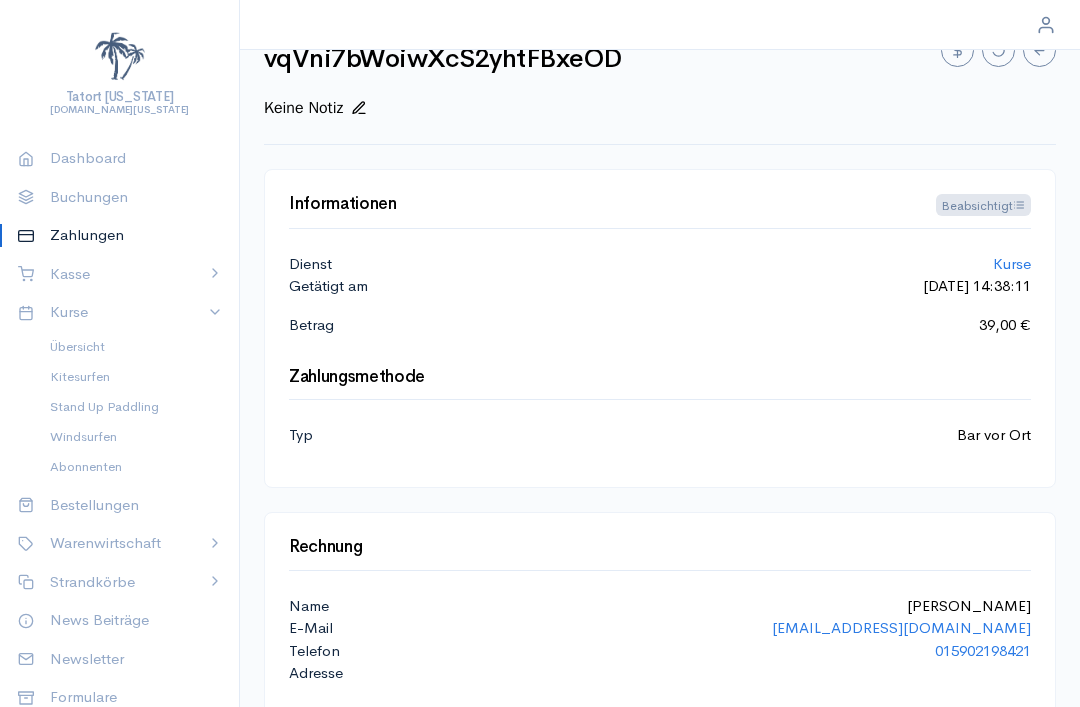 click on "Beabsichtigt" at bounding box center (983, 205) 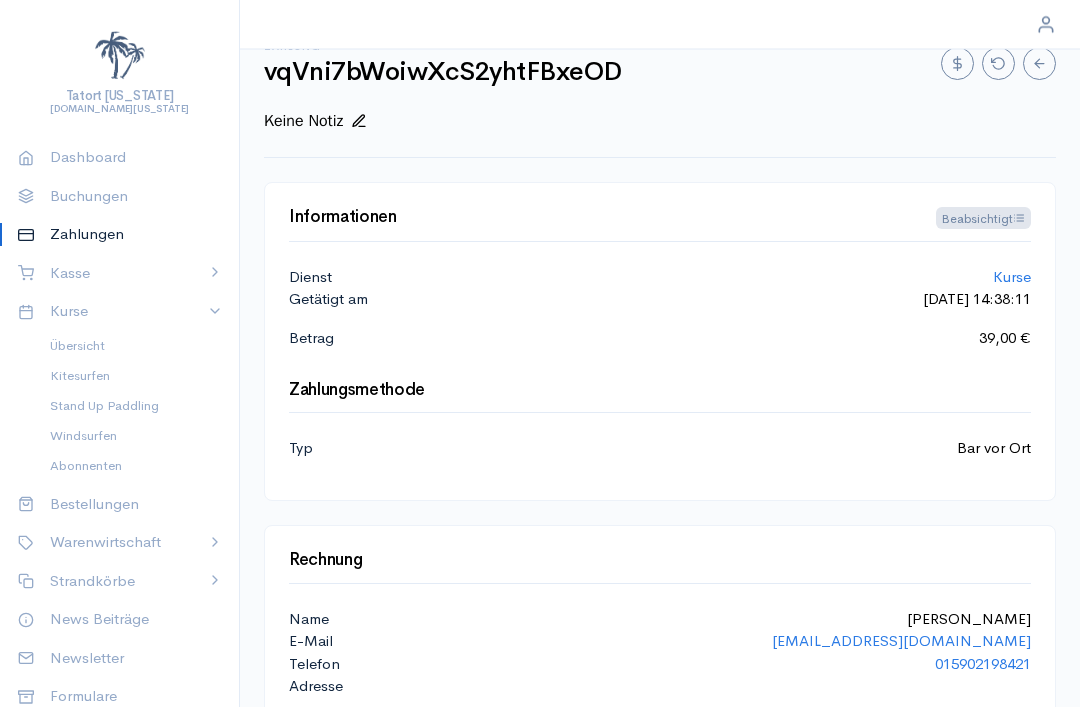 scroll, scrollTop: 0, scrollLeft: 0, axis: both 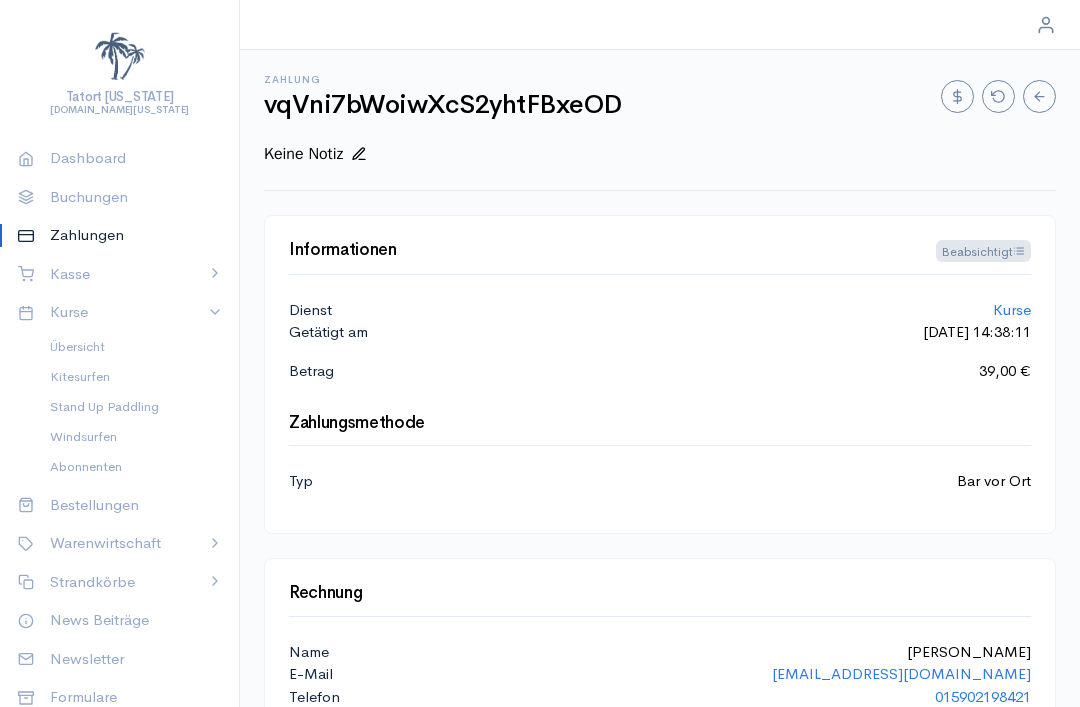 click on "Beabsichtigt" at bounding box center (983, 251) 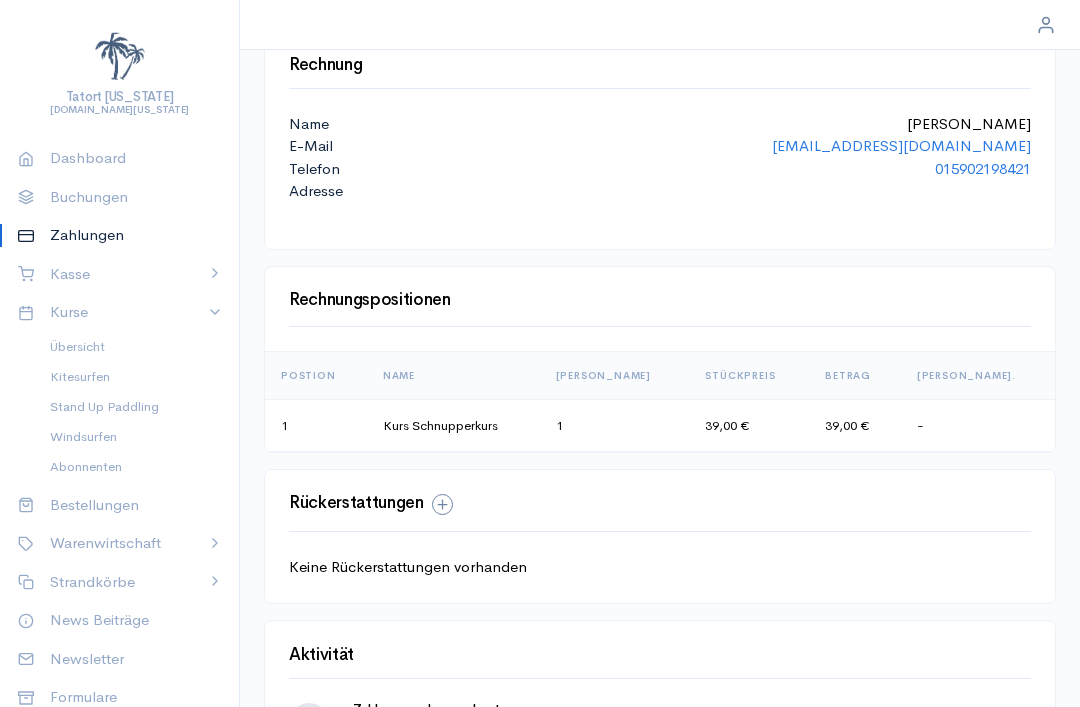 scroll, scrollTop: 553, scrollLeft: 0, axis: vertical 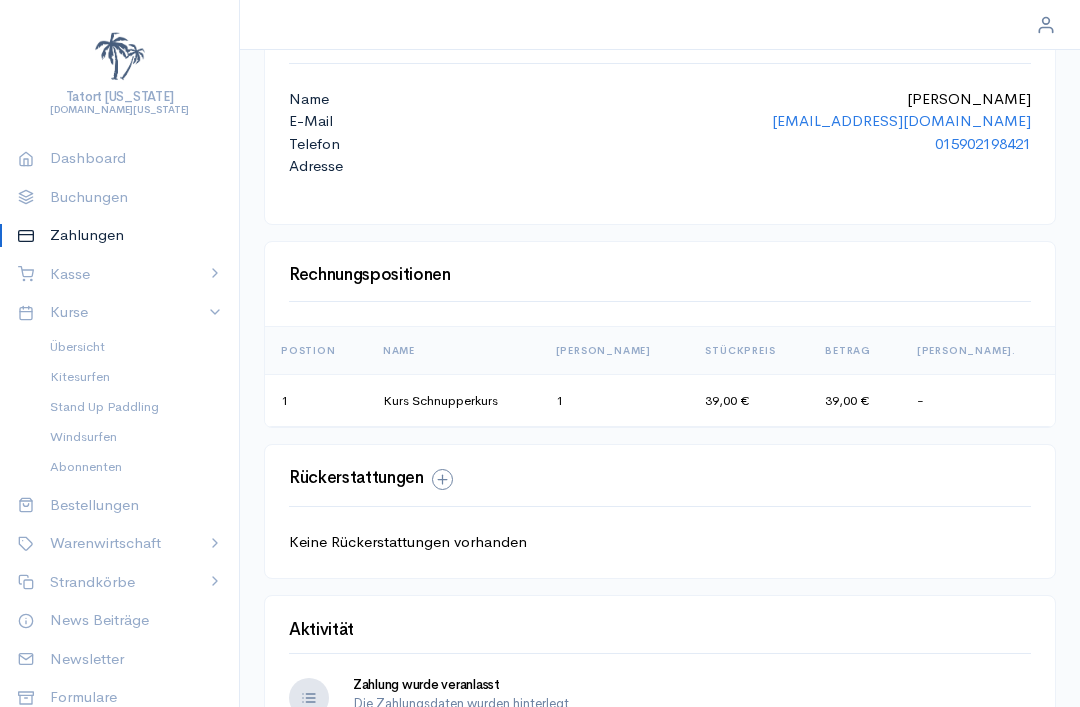 click at bounding box center (309, 698) 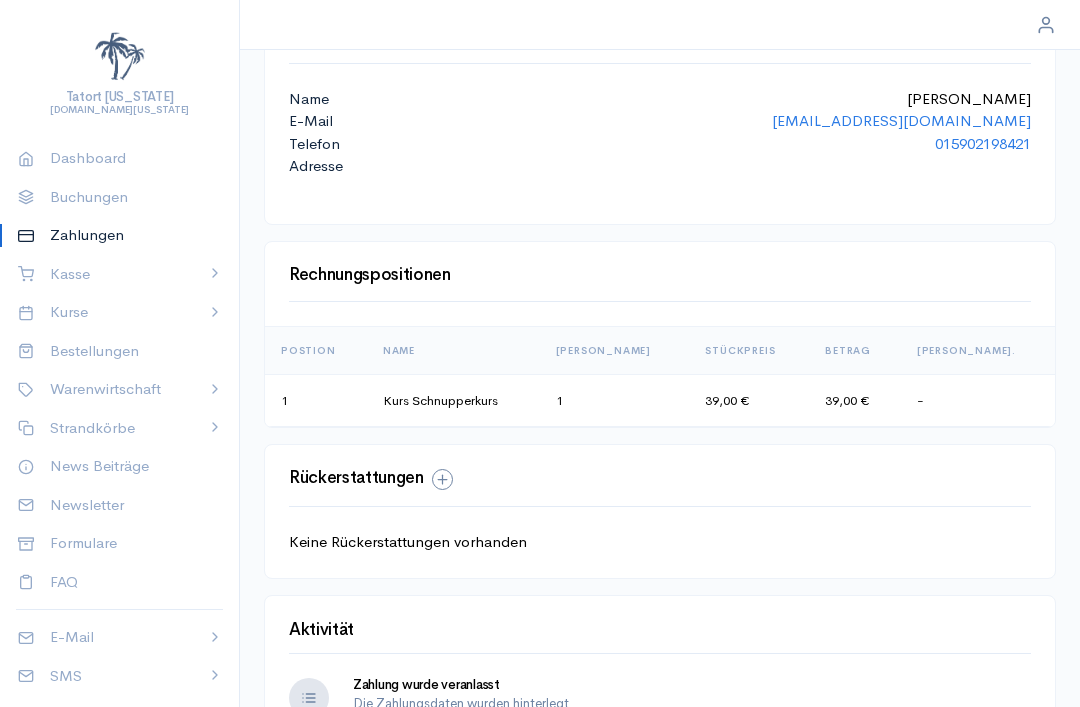 scroll, scrollTop: 0, scrollLeft: 0, axis: both 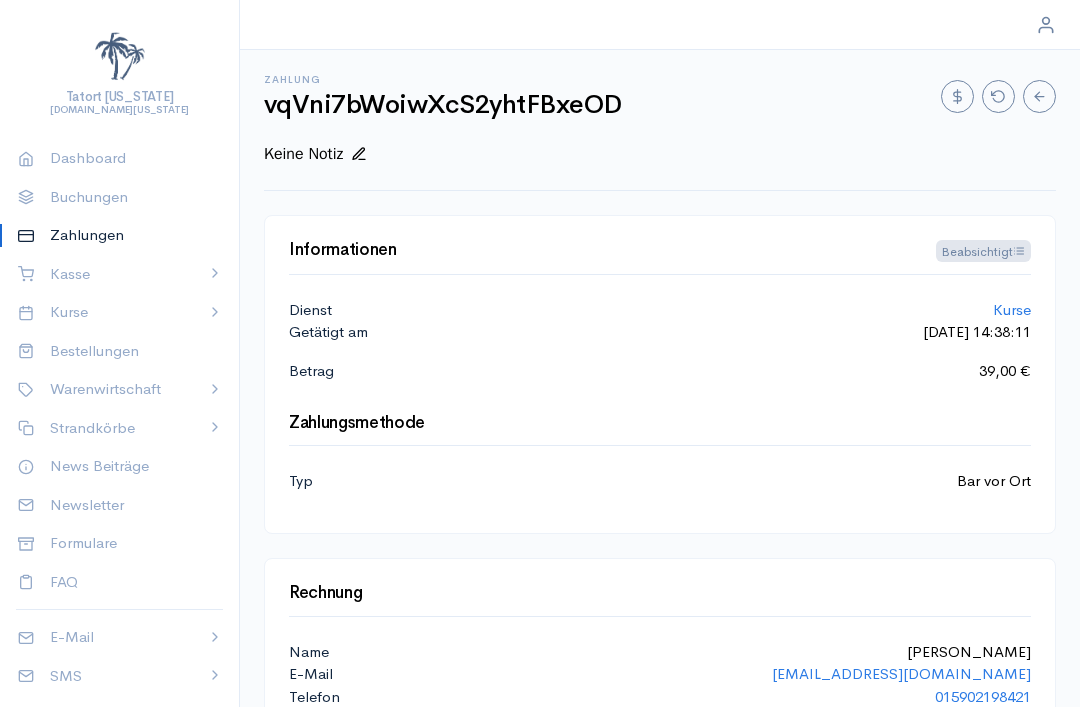 click on "Kurse" at bounding box center (120, 312) 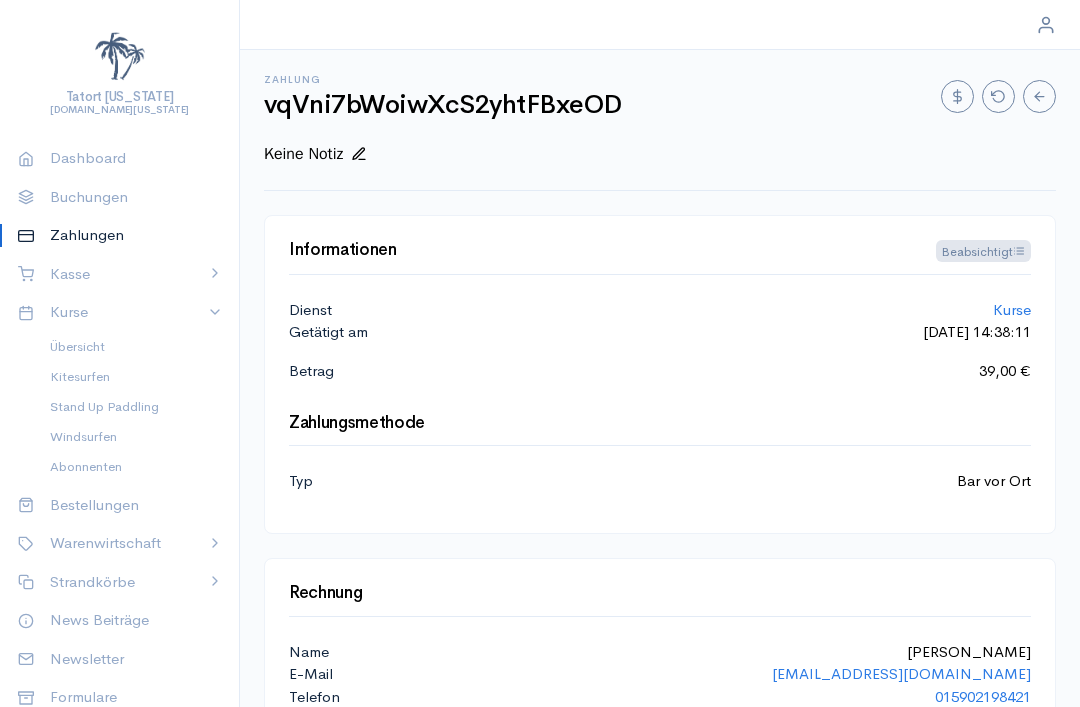 click on "Windsurfen" at bounding box center (128, 437) 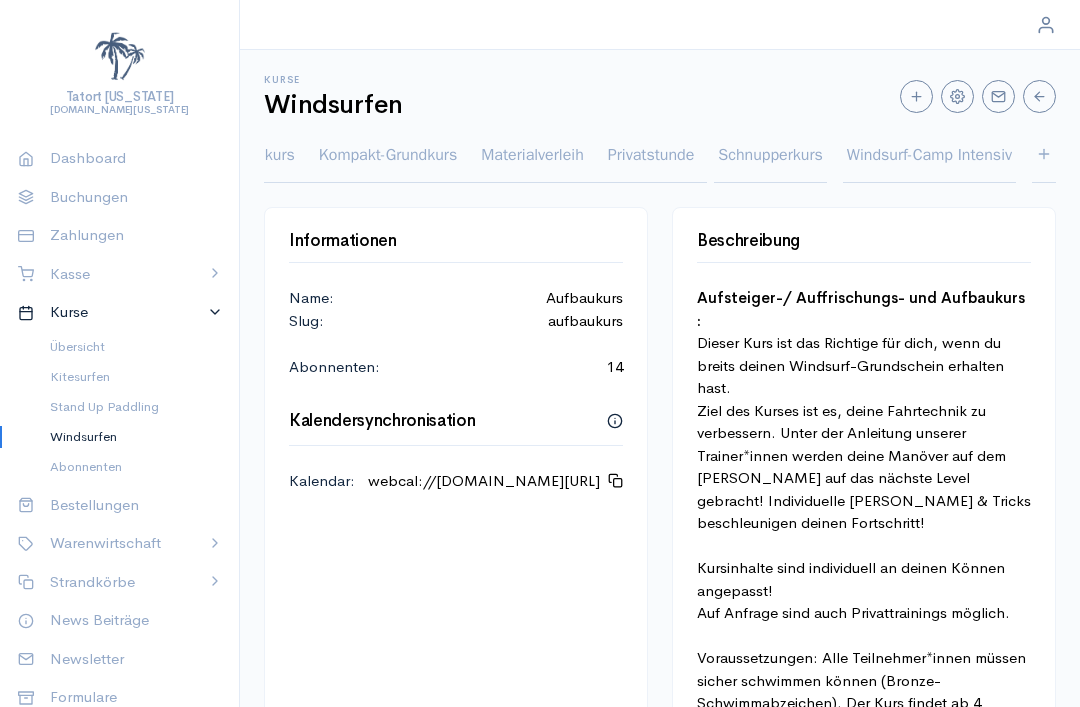 scroll, scrollTop: 0, scrollLeft: 394, axis: horizontal 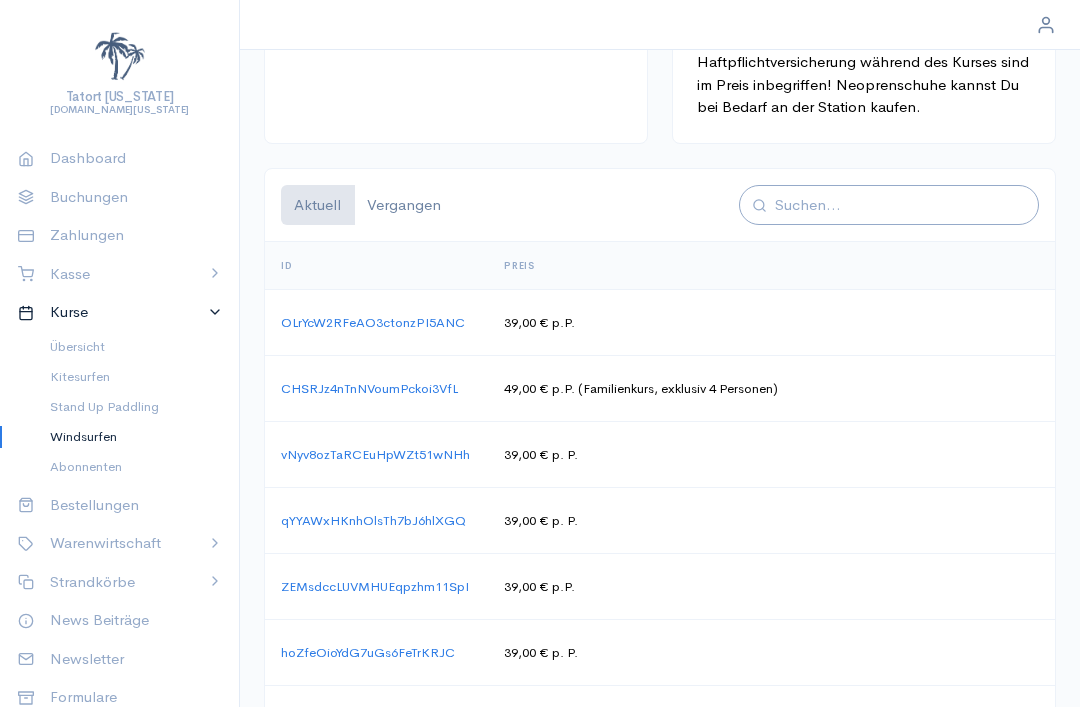 click on "OLrYcW2RFeAO3ctonzPI5ANC" at bounding box center [373, 322] 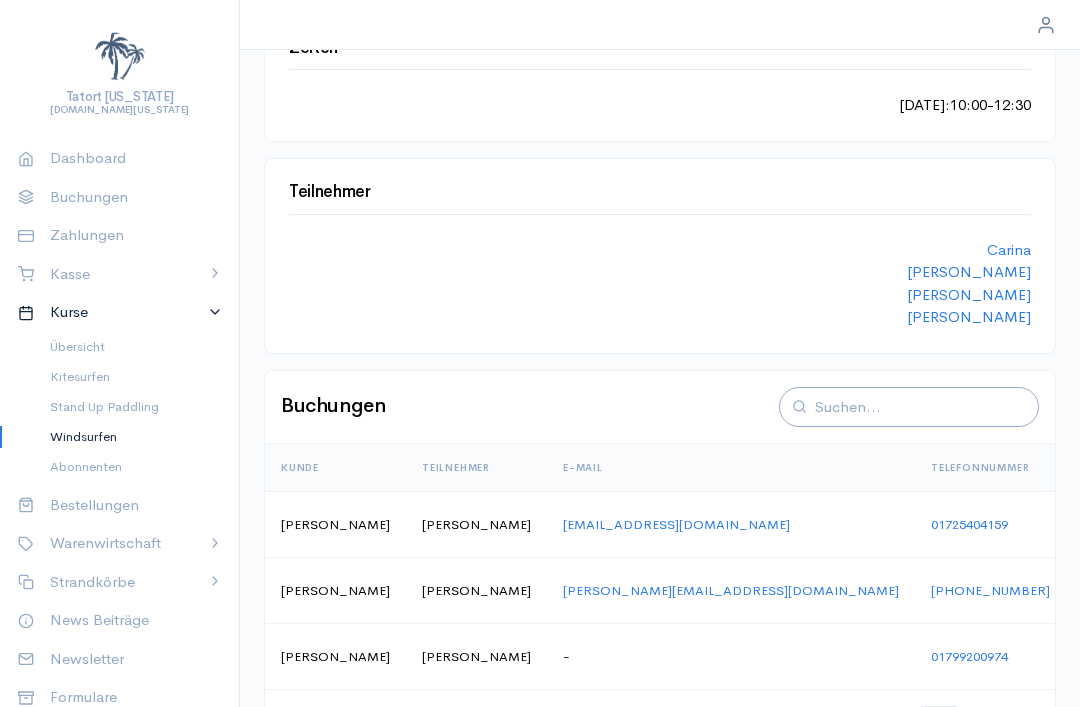 scroll, scrollTop: 381, scrollLeft: 0, axis: vertical 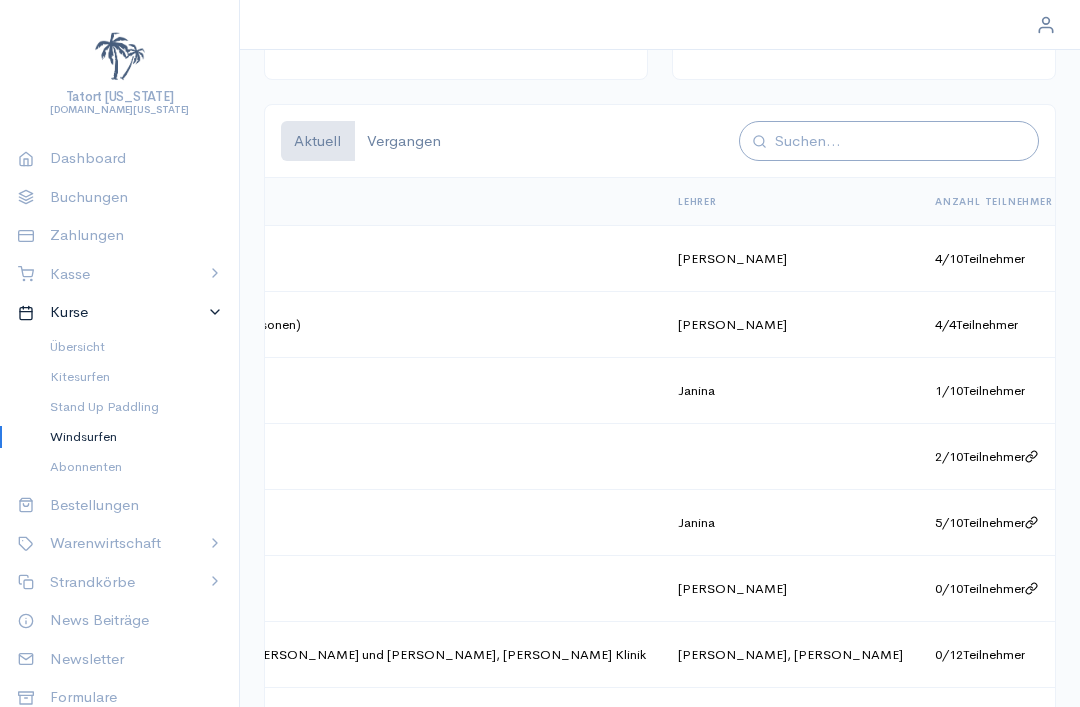 click on "[DATE] :  14:00  -  16:30" at bounding box center [1152, 325] 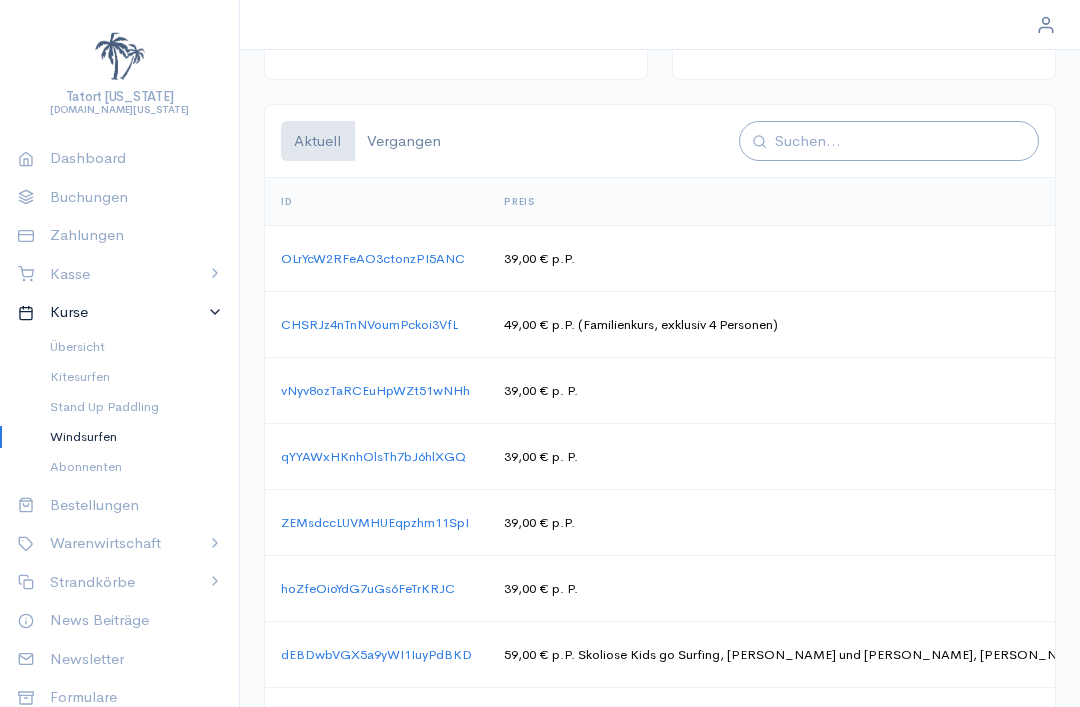 scroll, scrollTop: 0, scrollLeft: 0, axis: both 